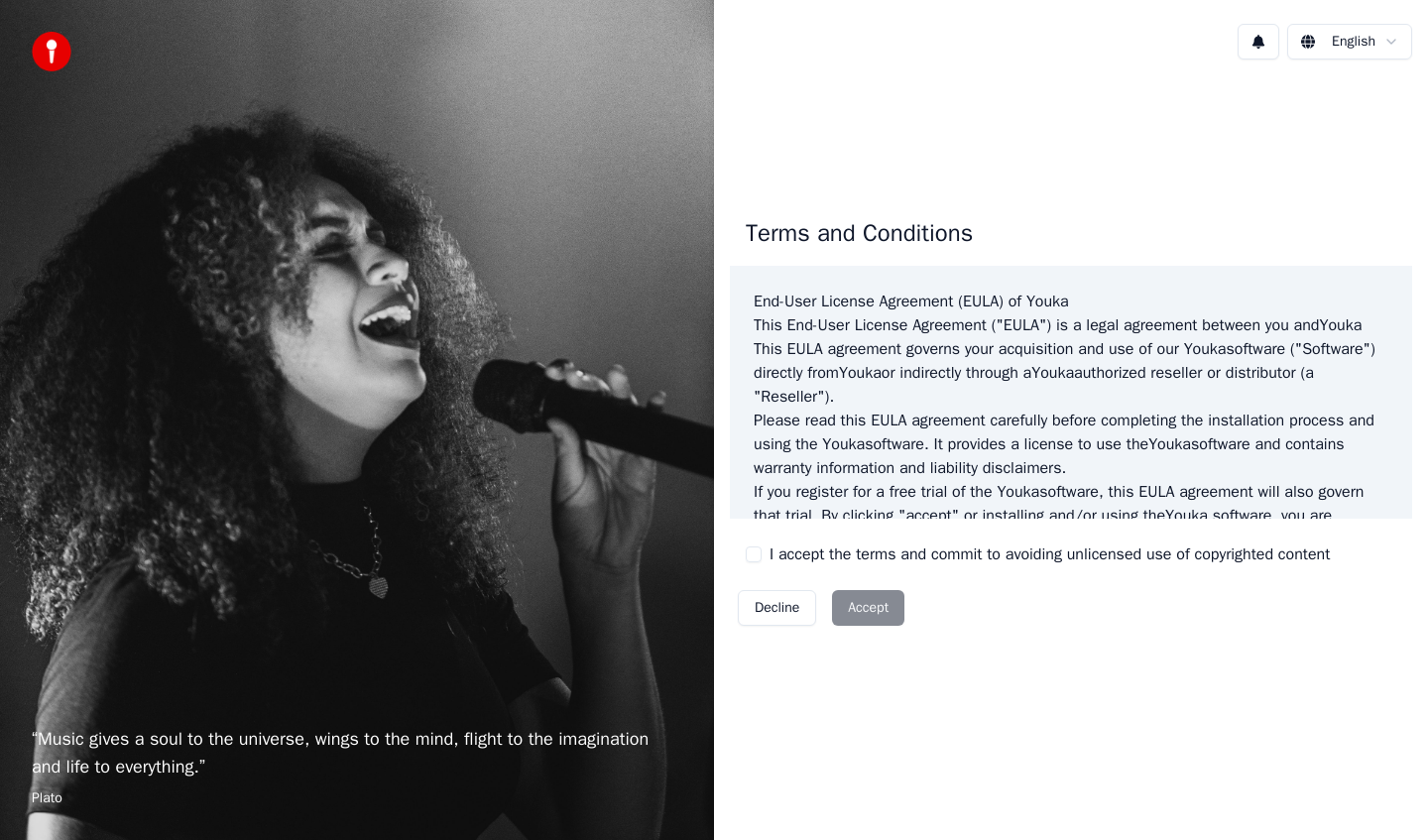 scroll, scrollTop: 0, scrollLeft: 0, axis: both 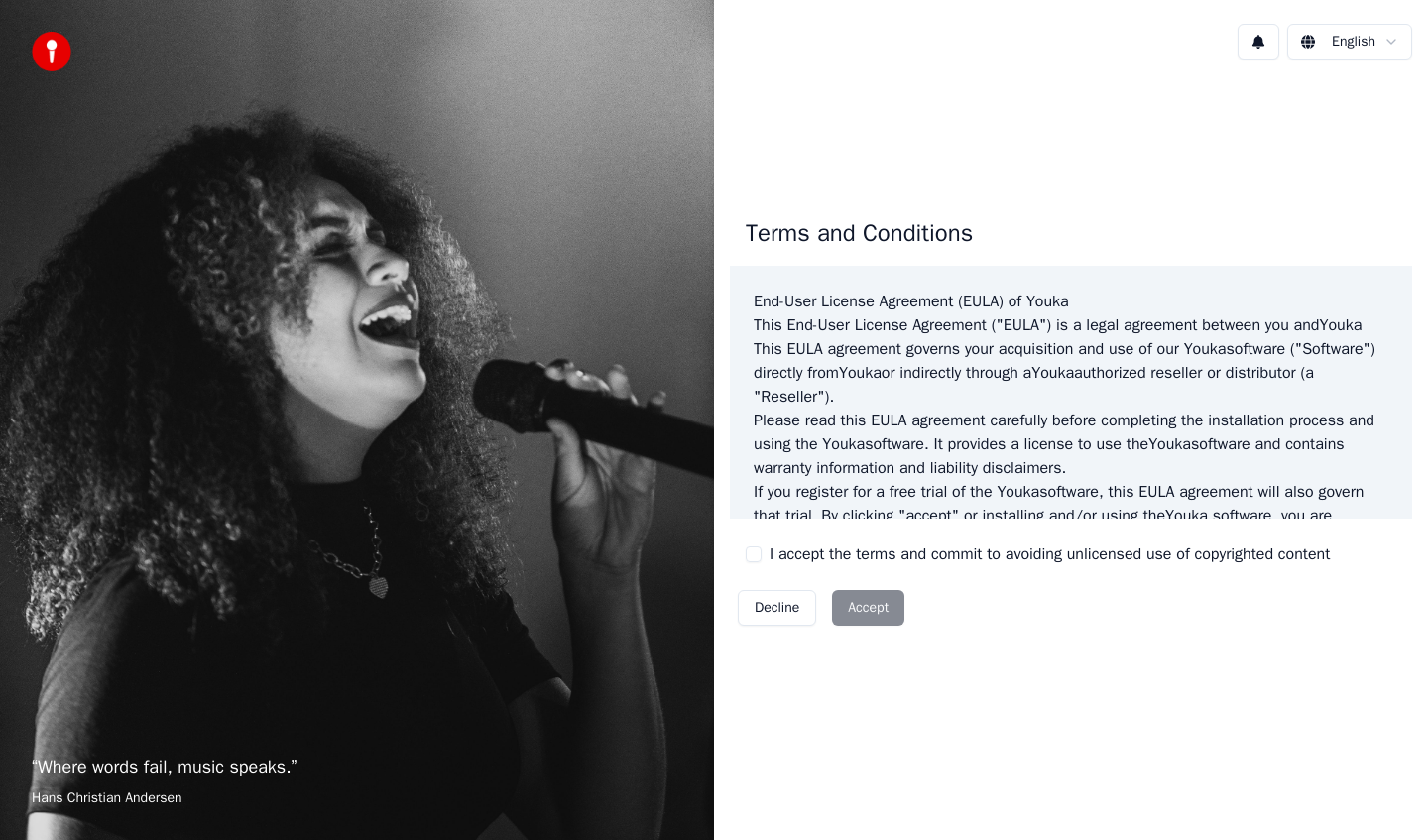 click on "Decline Accept" at bounding box center [821, 608] 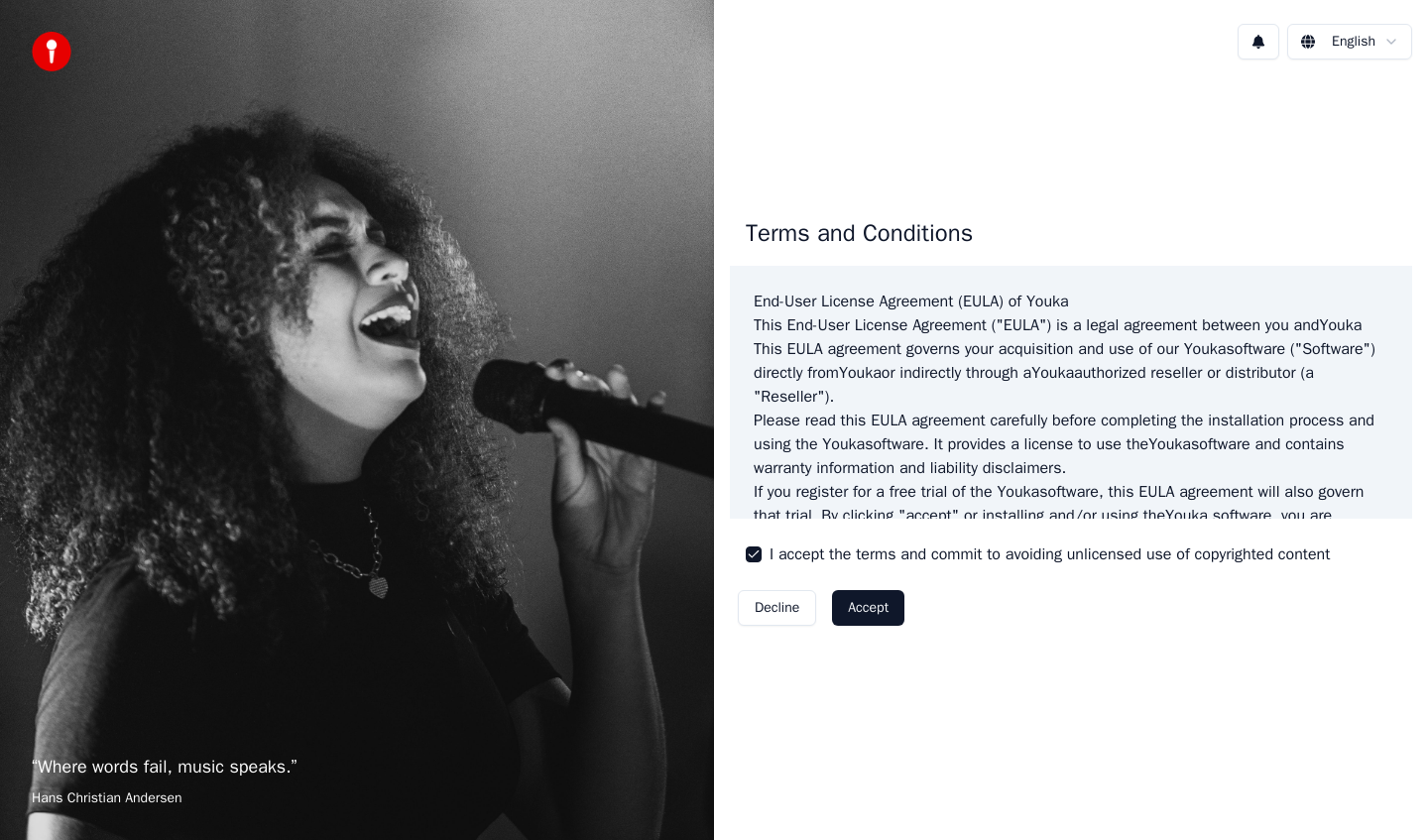 click on "Accept" at bounding box center [868, 608] 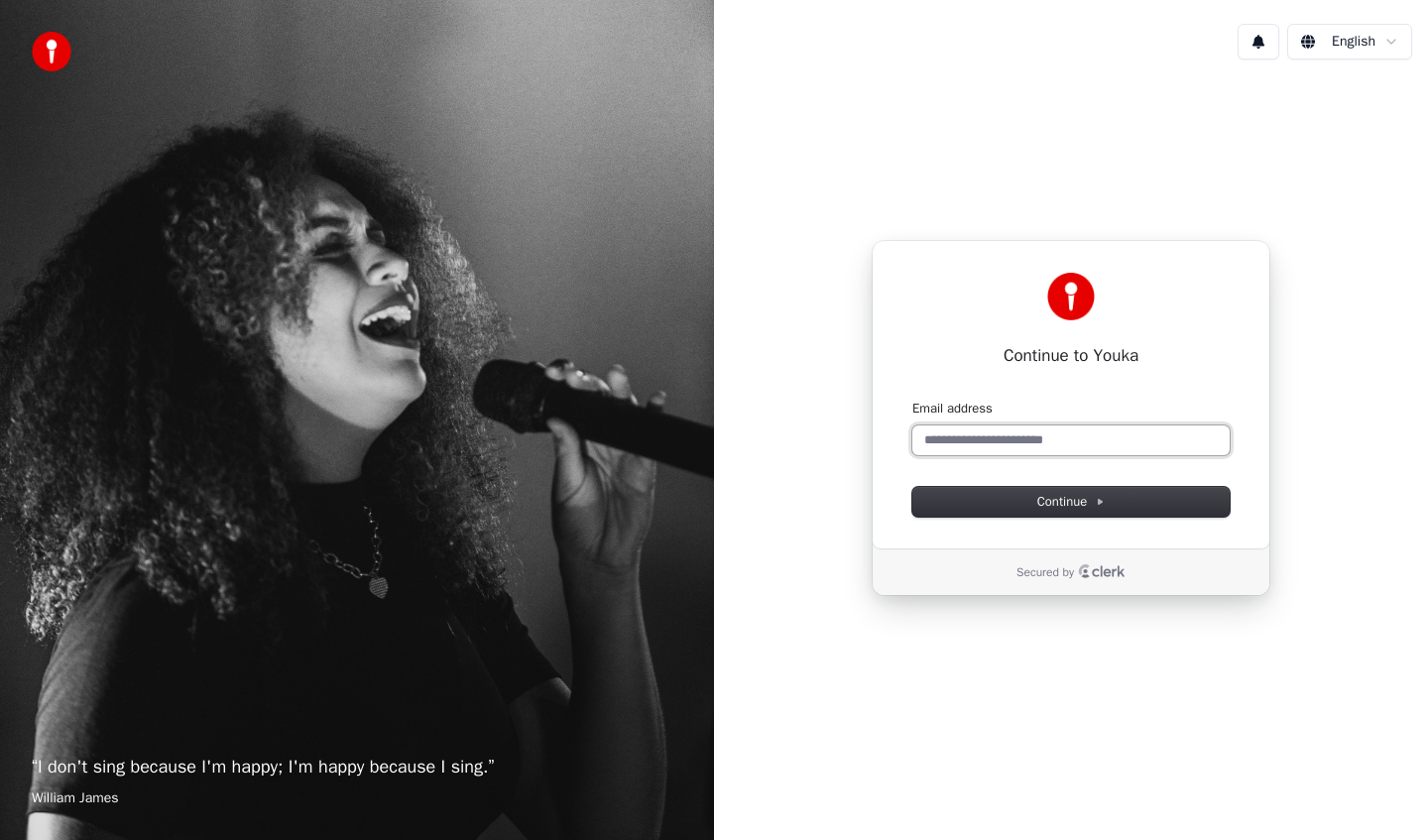 click on "Email address" at bounding box center (1071, 440) 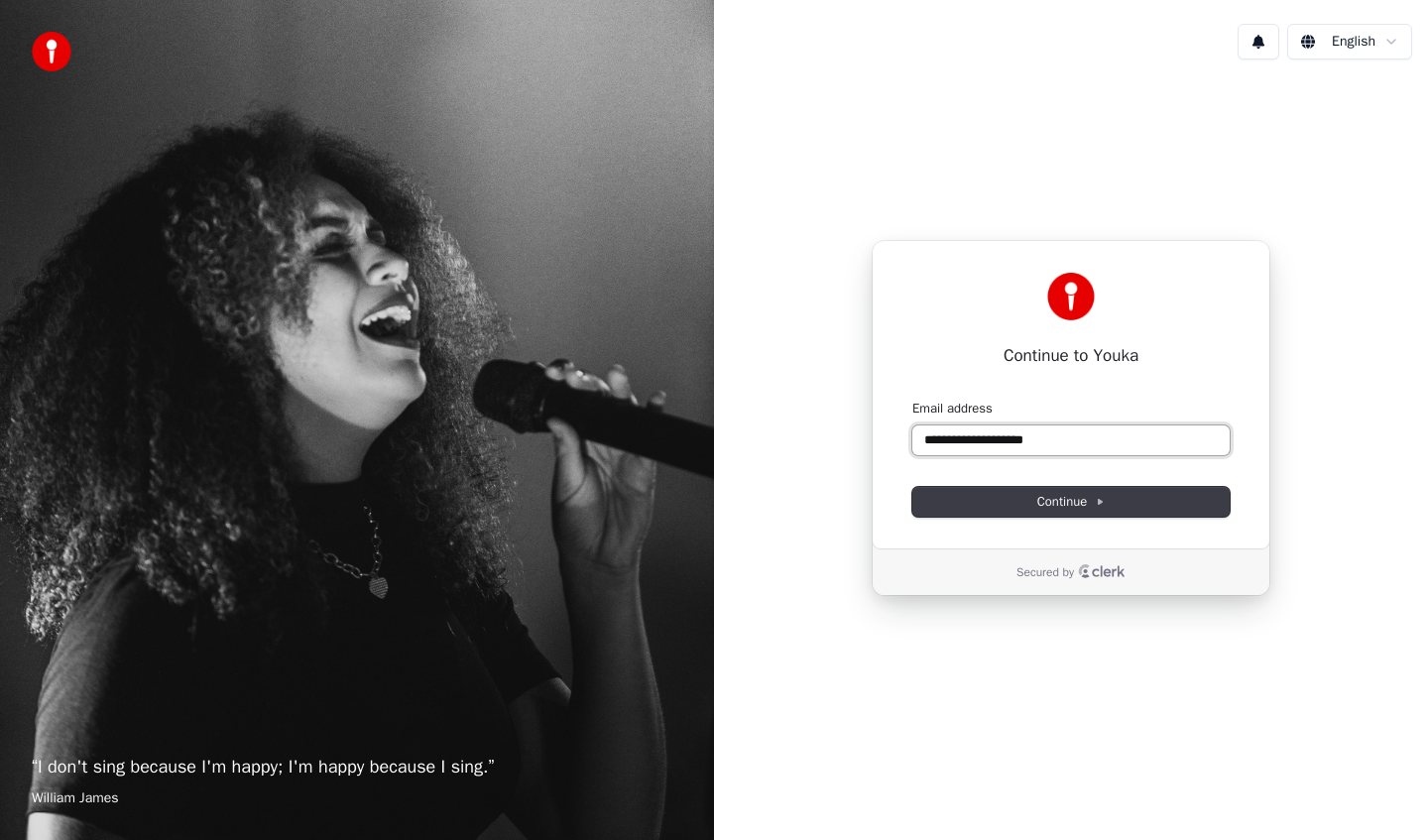type on "**********" 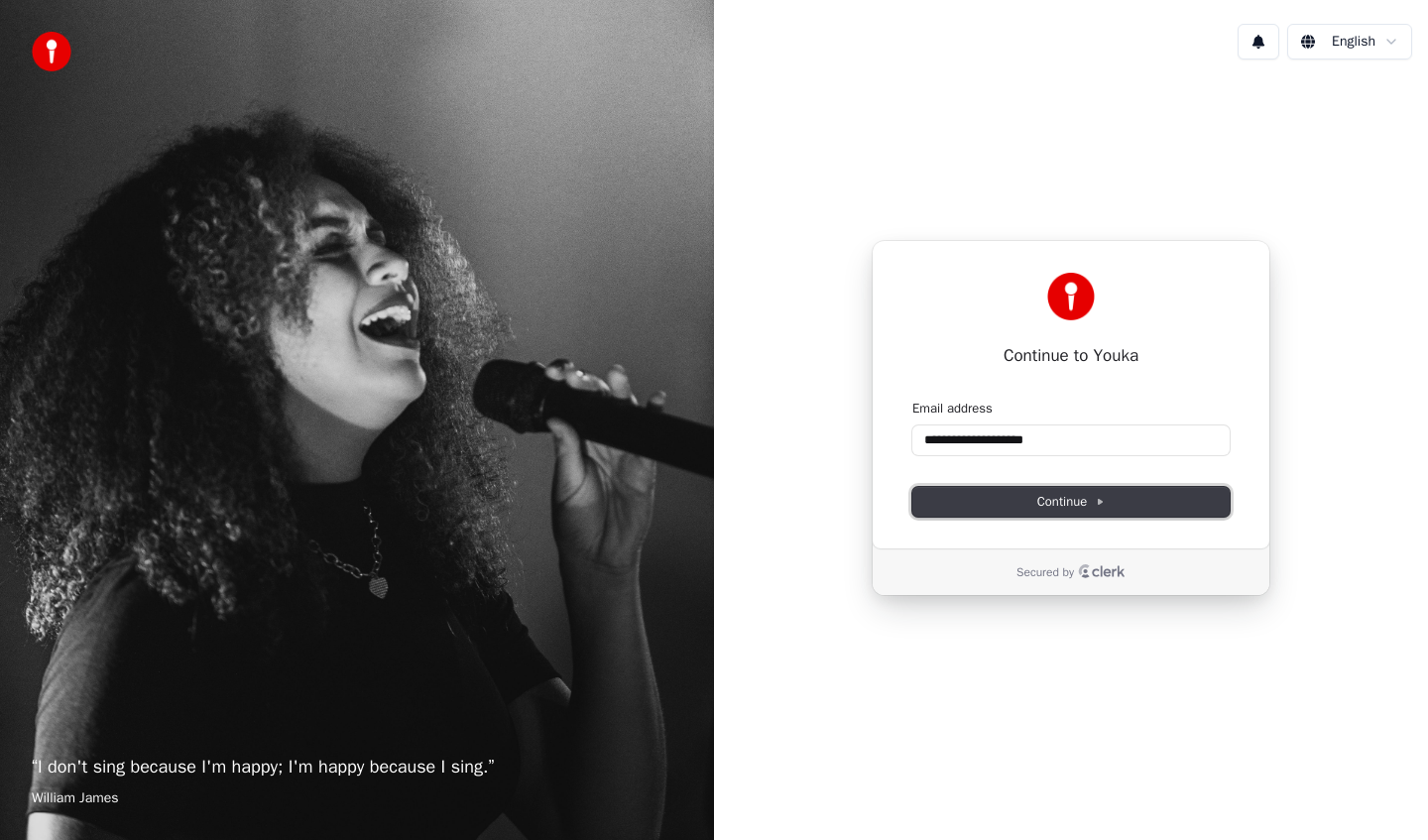 click on "Continue" at bounding box center (1071, 502) 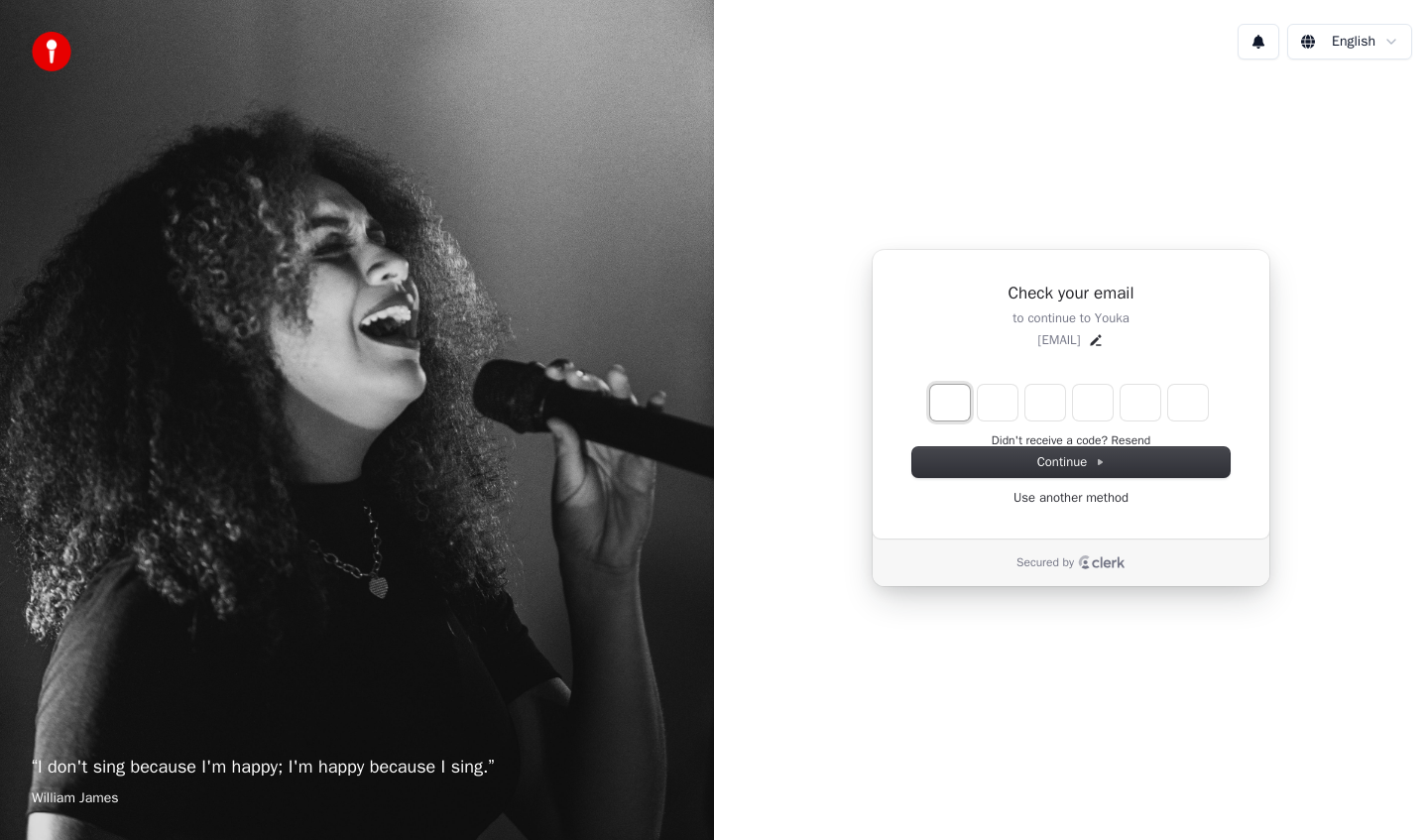 type on "*" 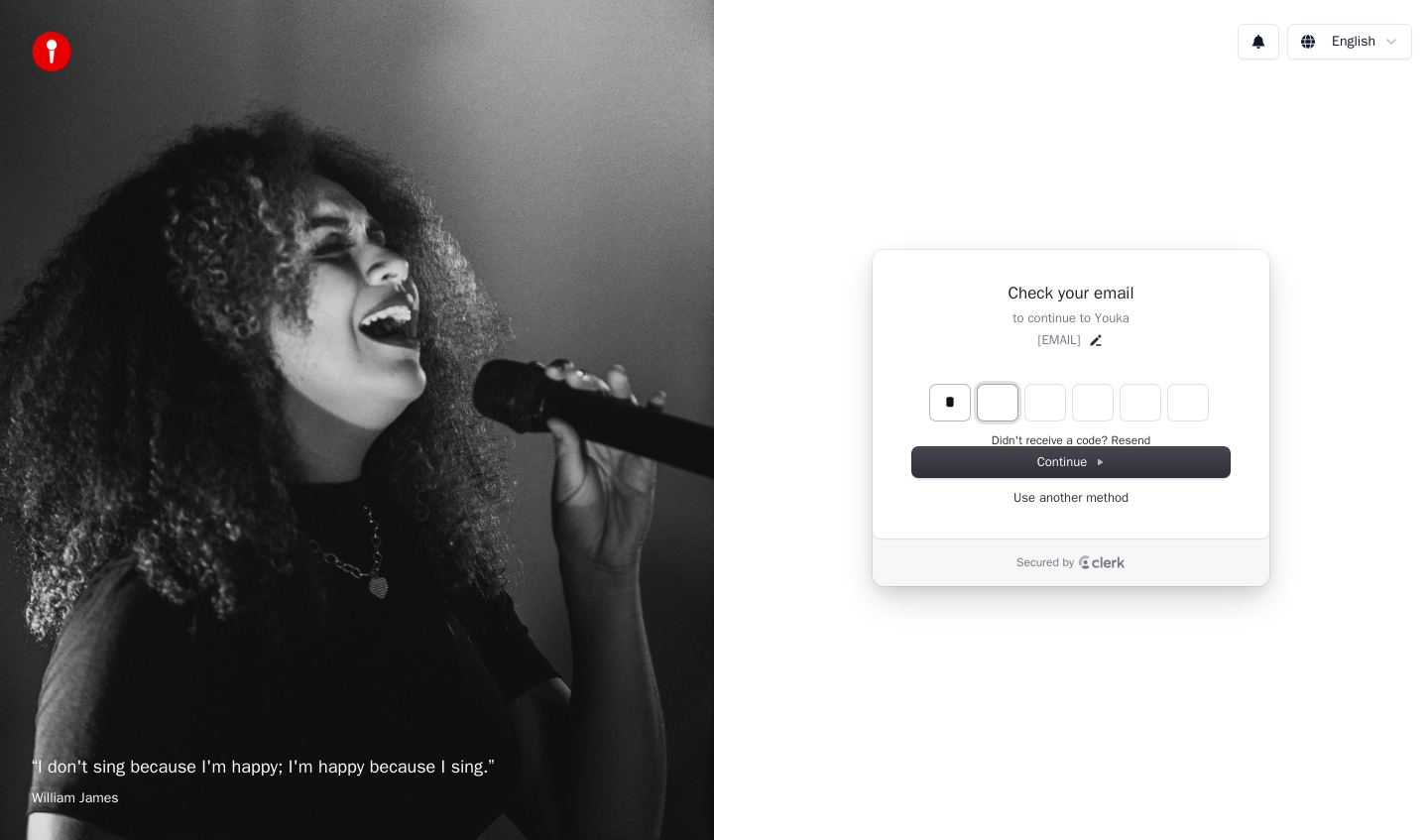 type on "*" 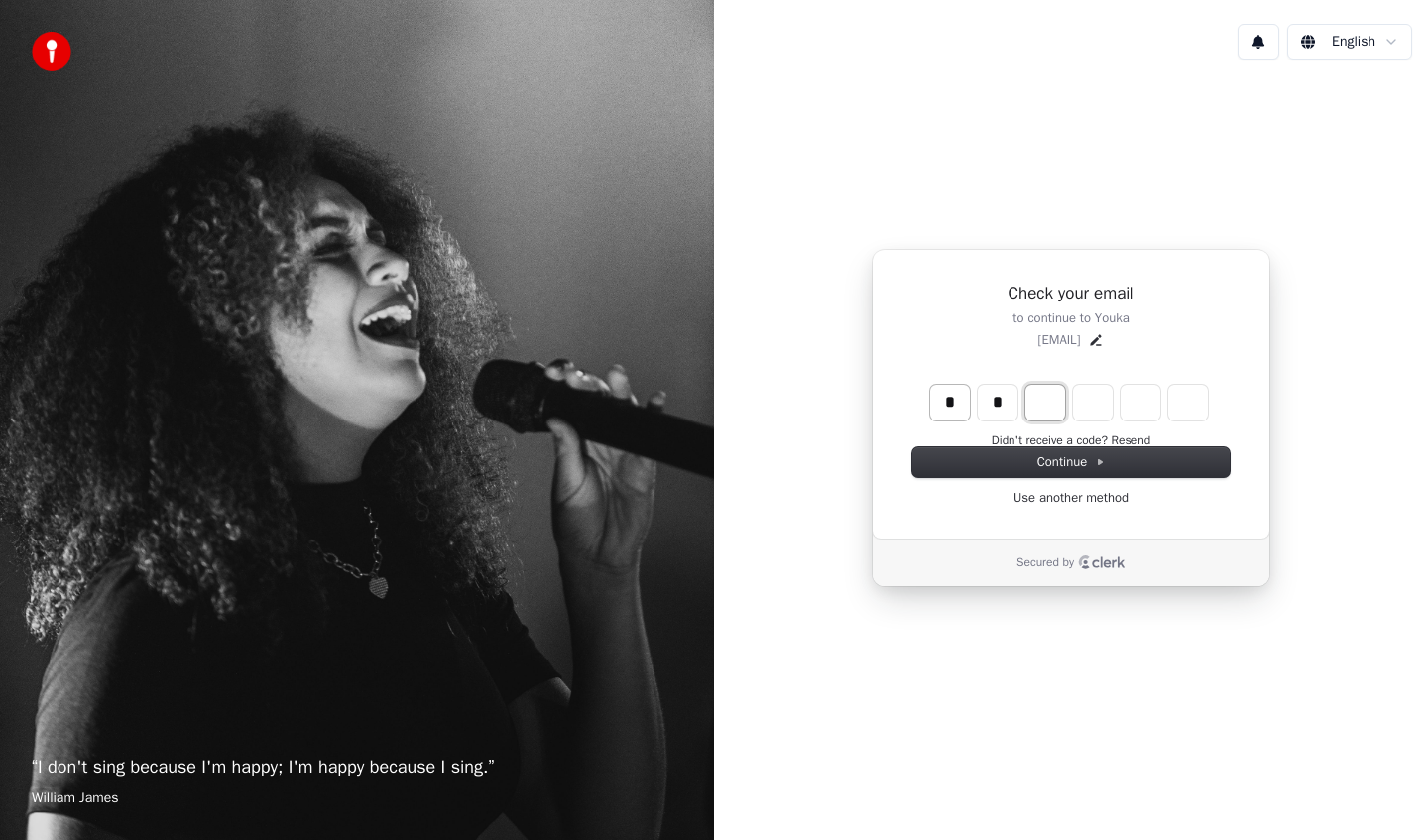 type on "*" 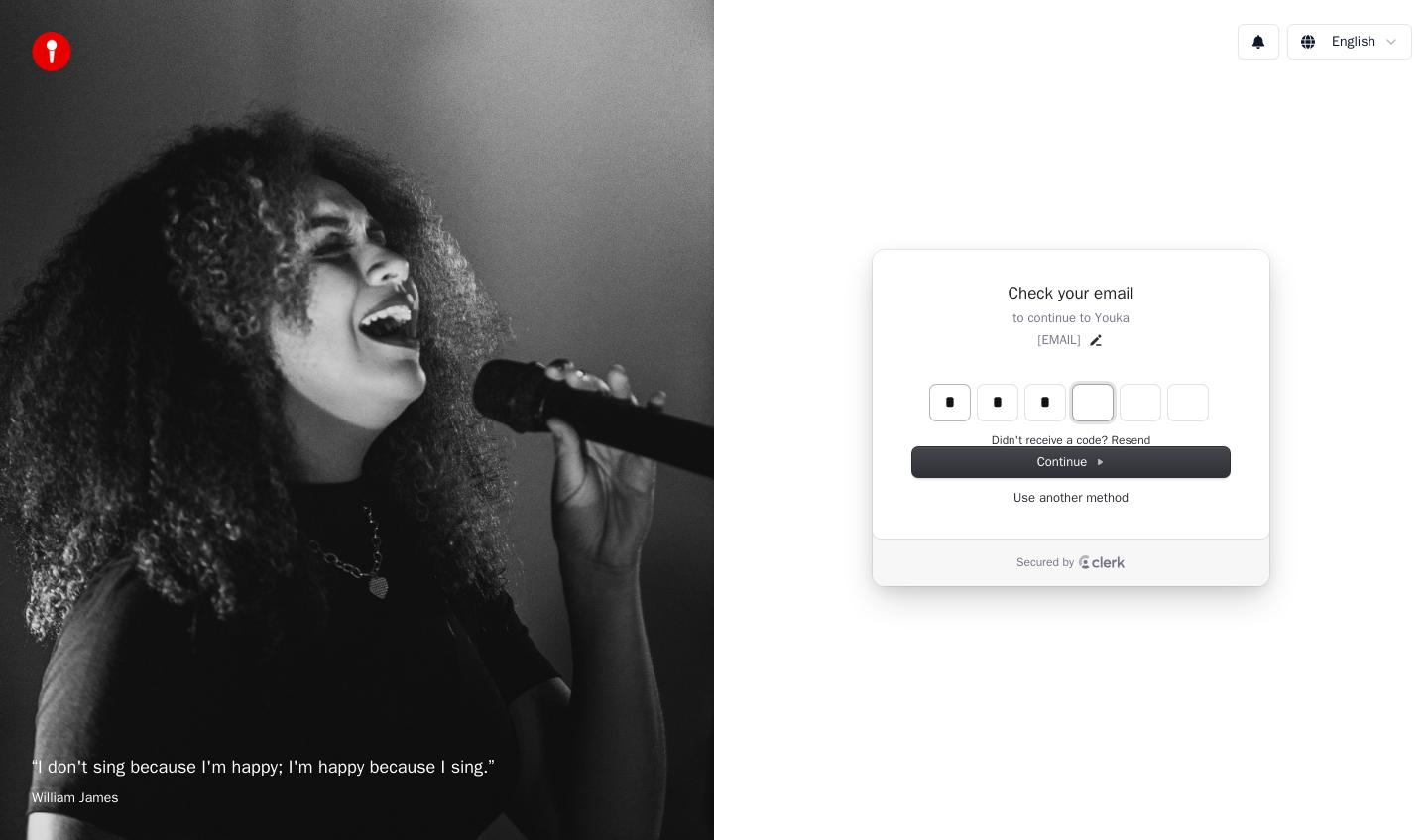 type on "*" 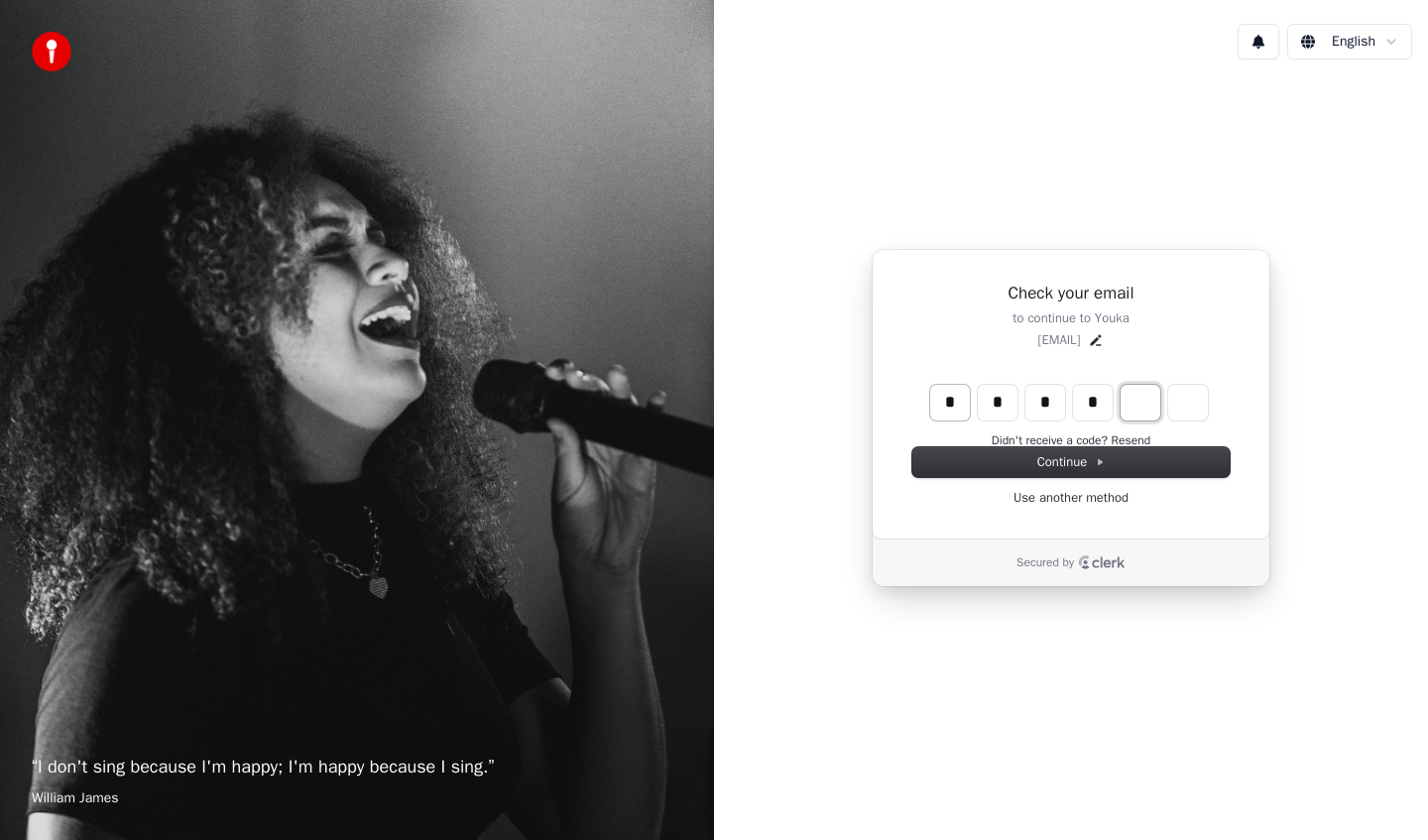 type on "*" 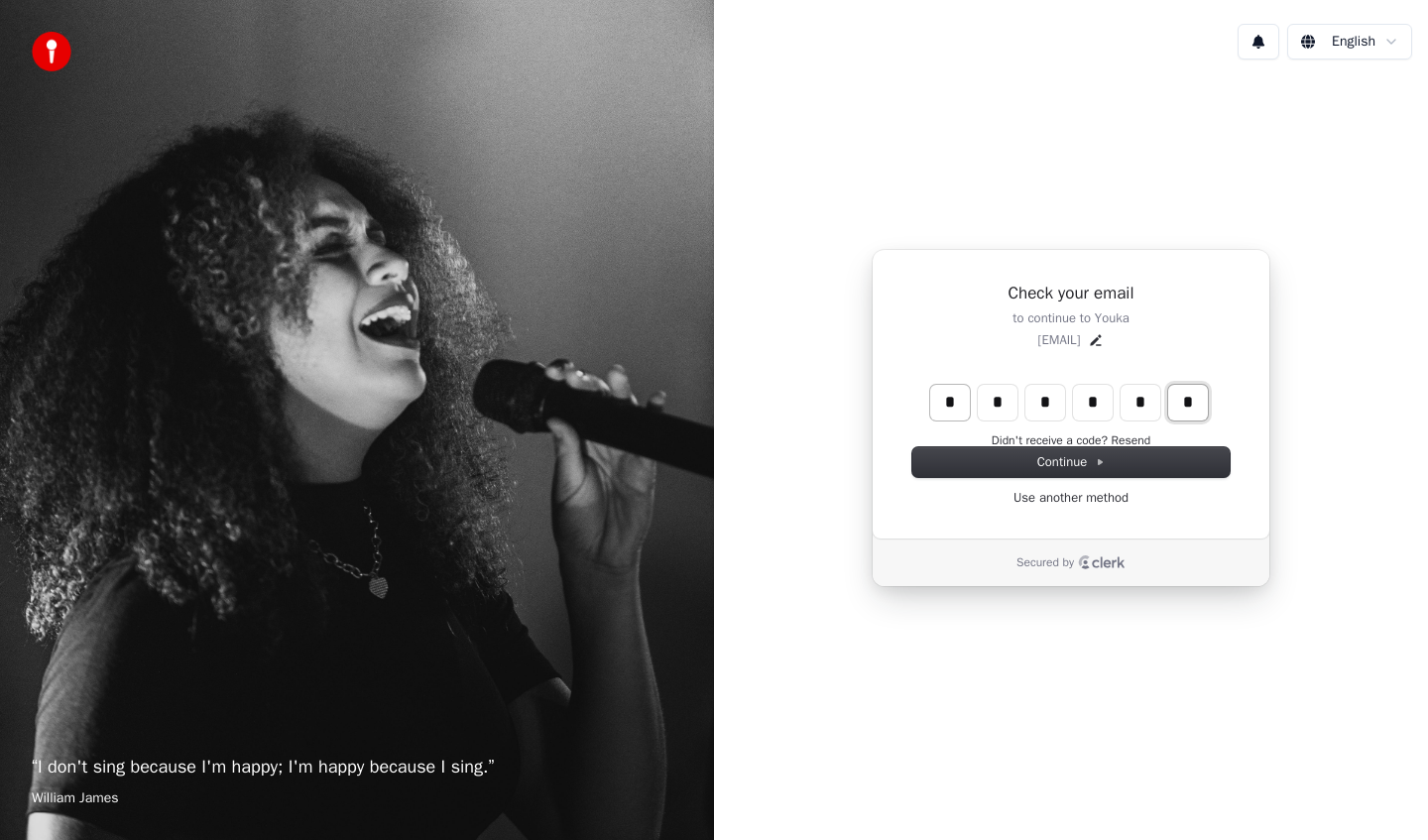 type on "*" 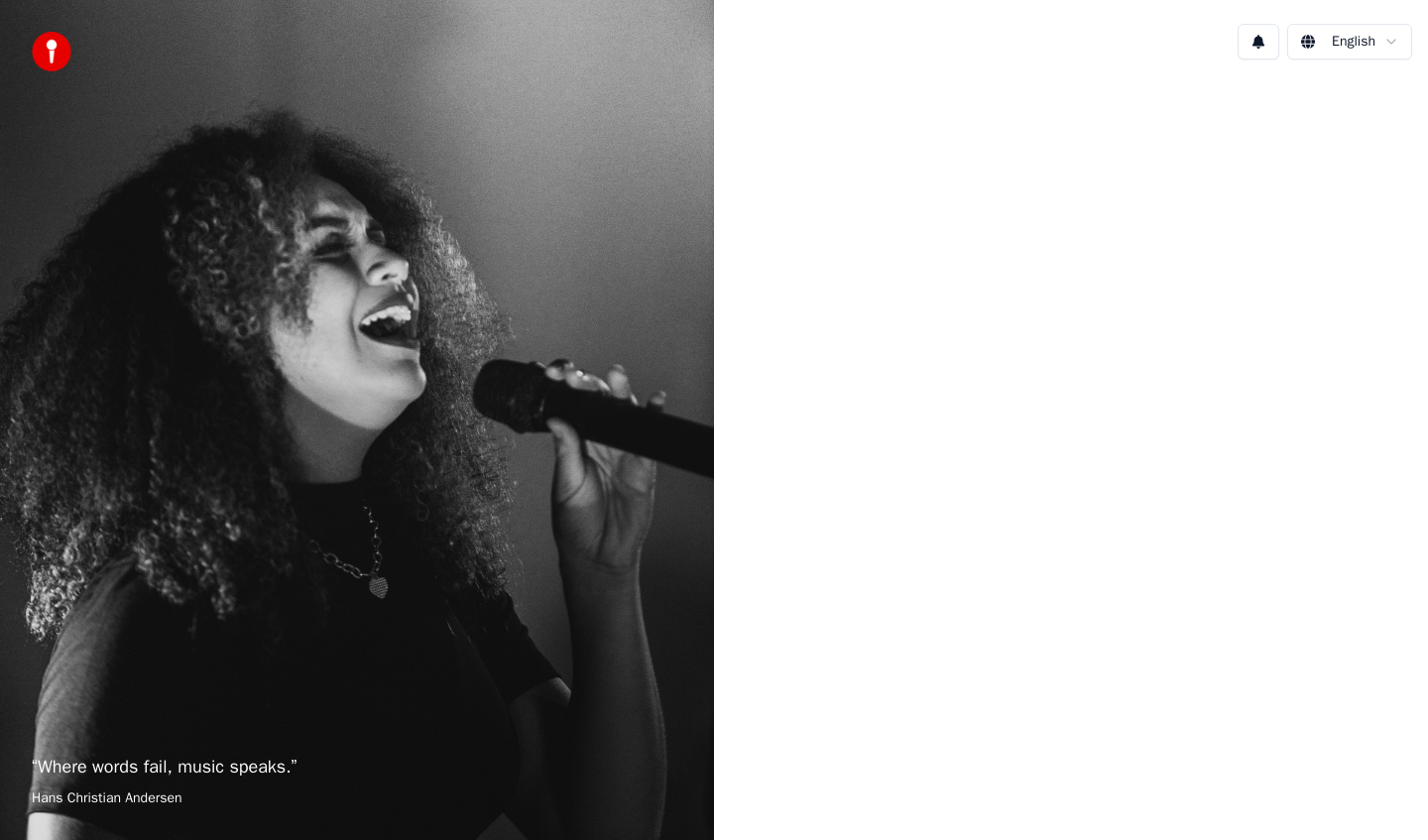 scroll, scrollTop: 0, scrollLeft: 0, axis: both 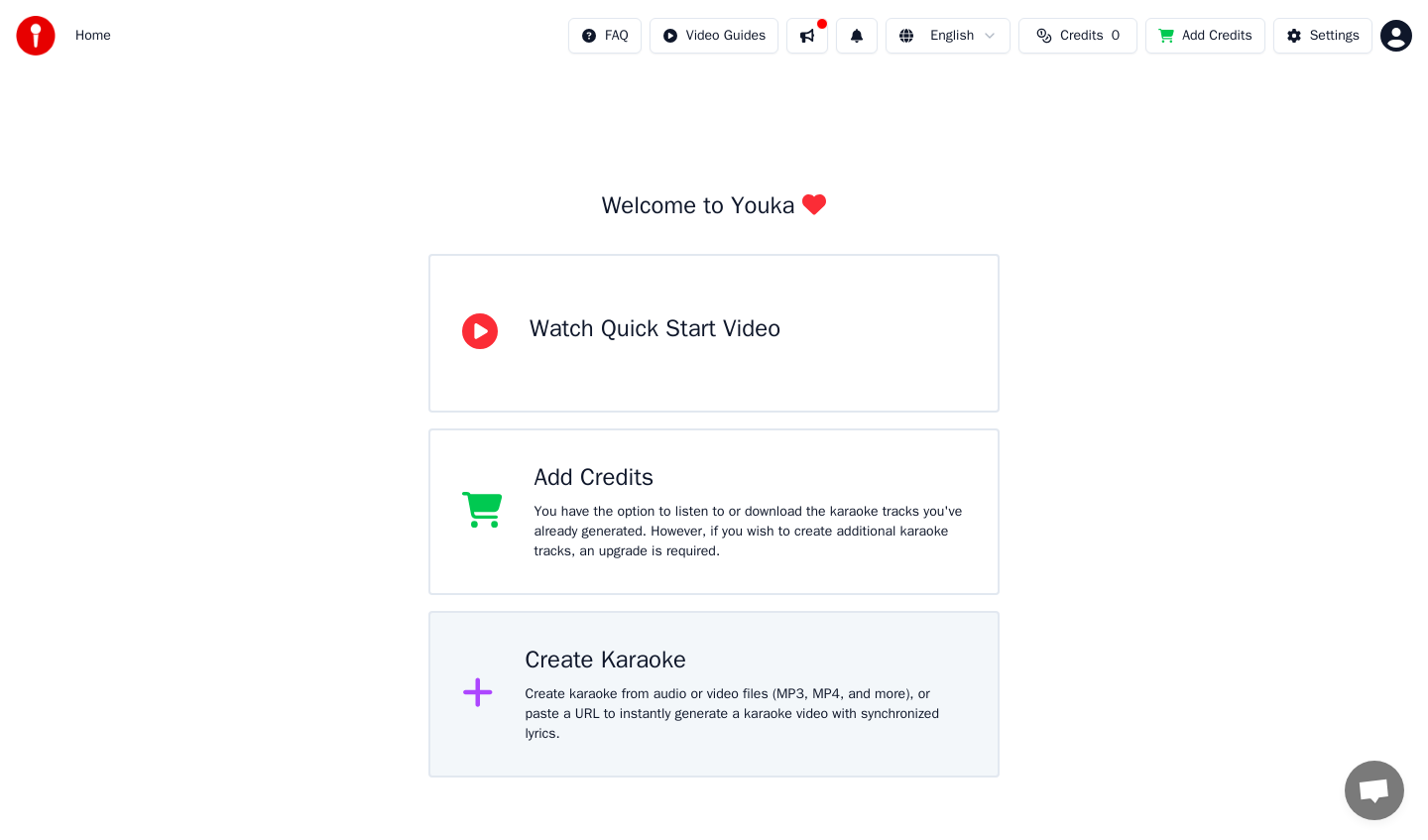 click on "Create Karaoke" at bounding box center [654, 329] 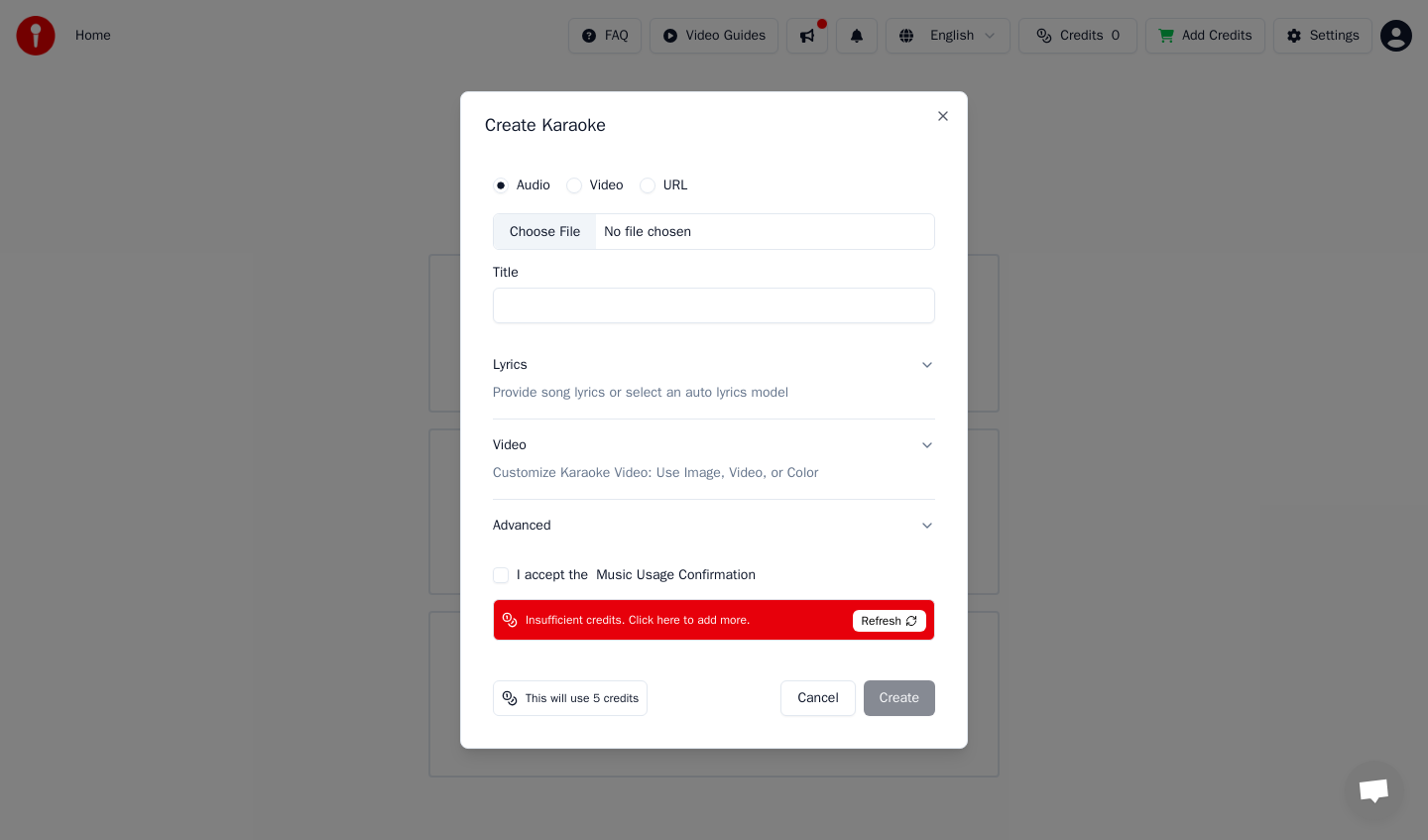 click on "Cancel Create" at bounding box center (858, 698) 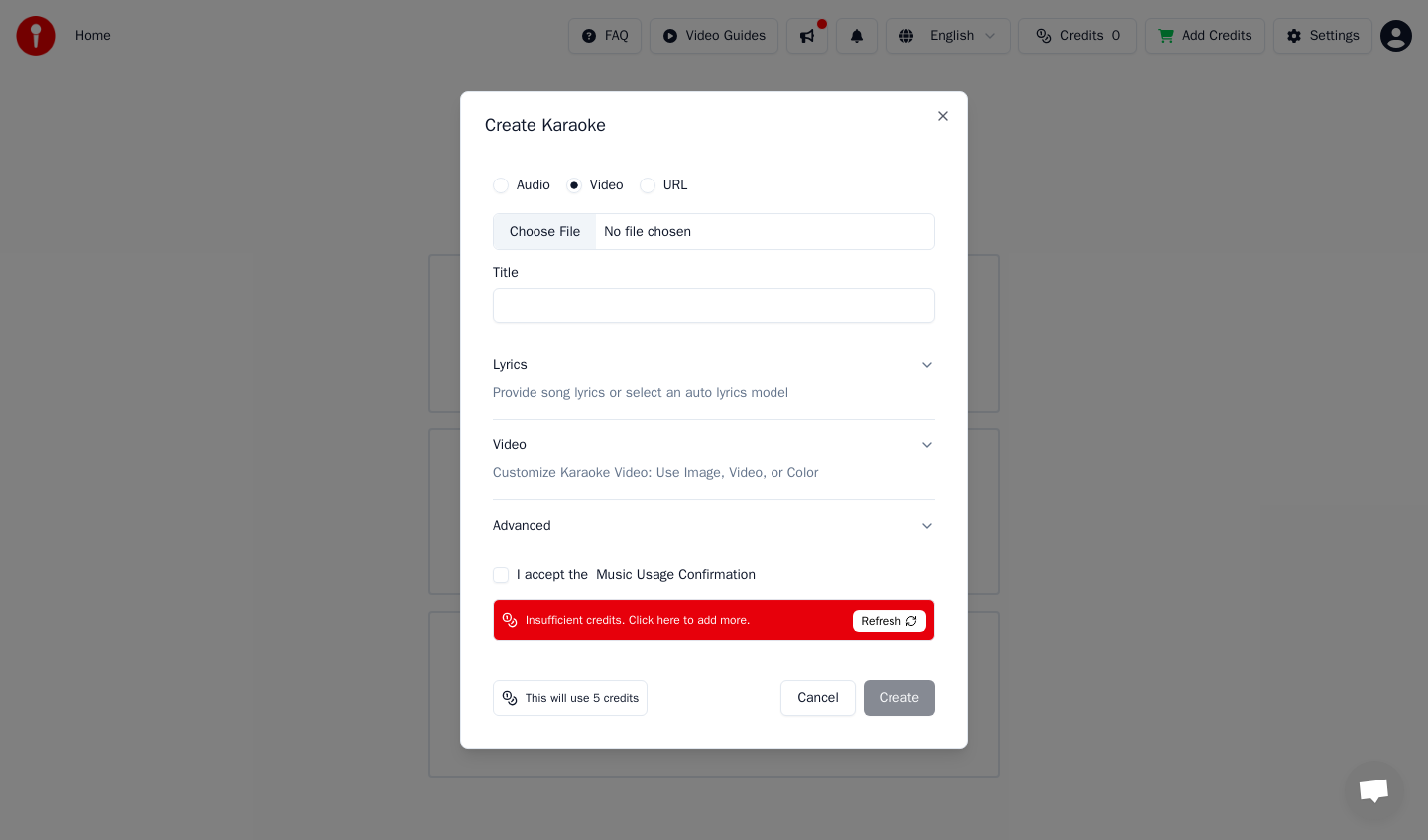 click on "Title" at bounding box center [714, 306] 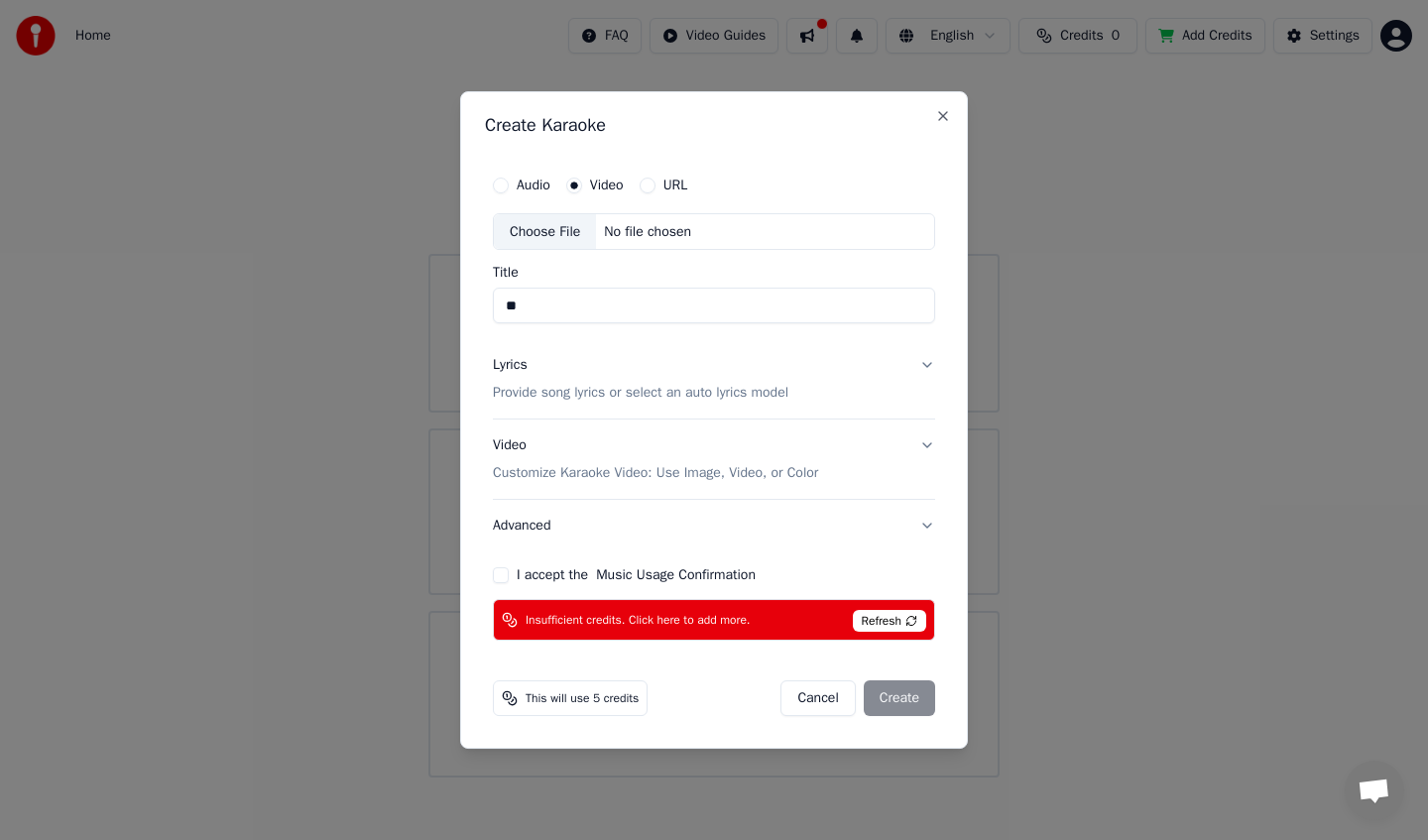 type on "**" 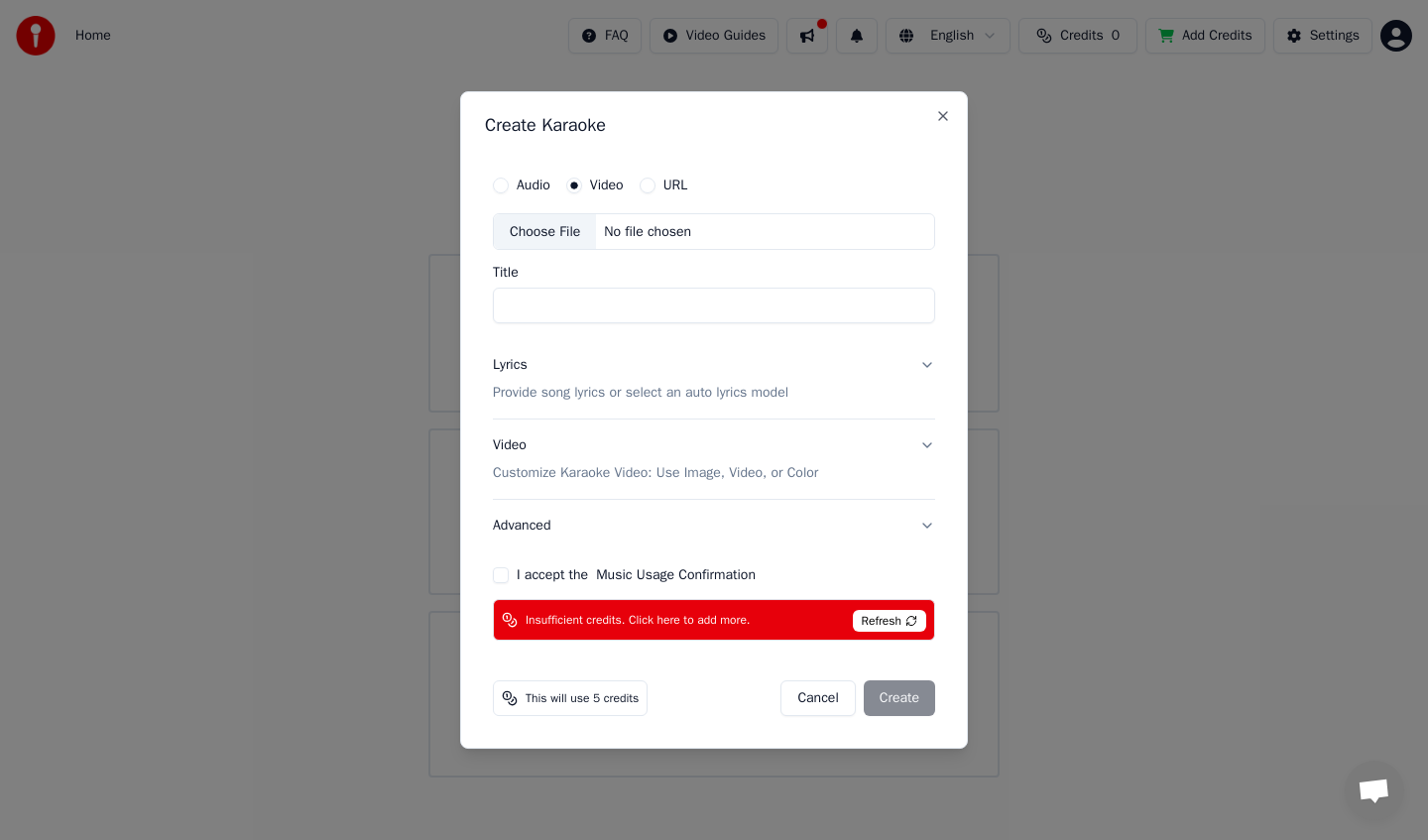 paste on "**********" 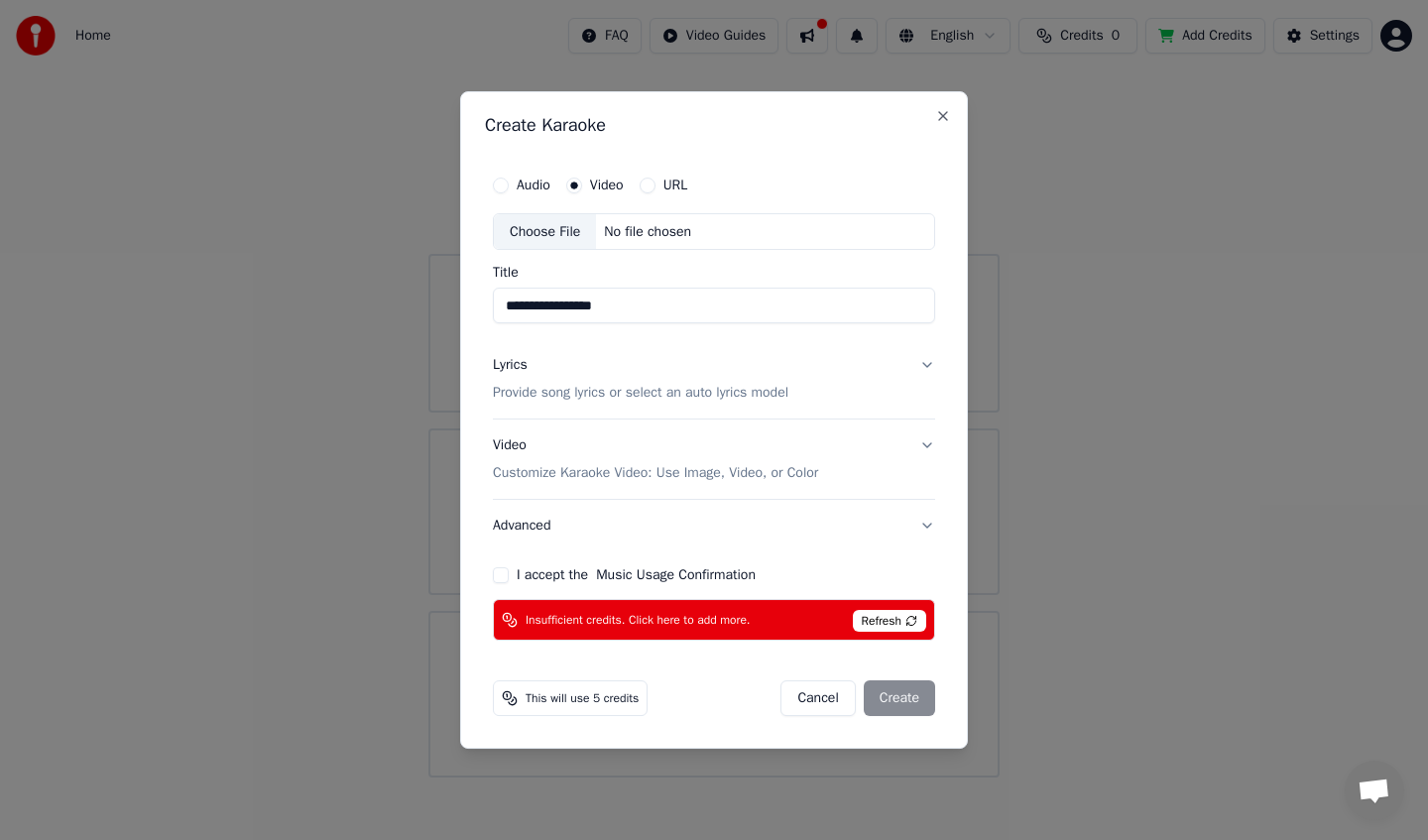 type on "**********" 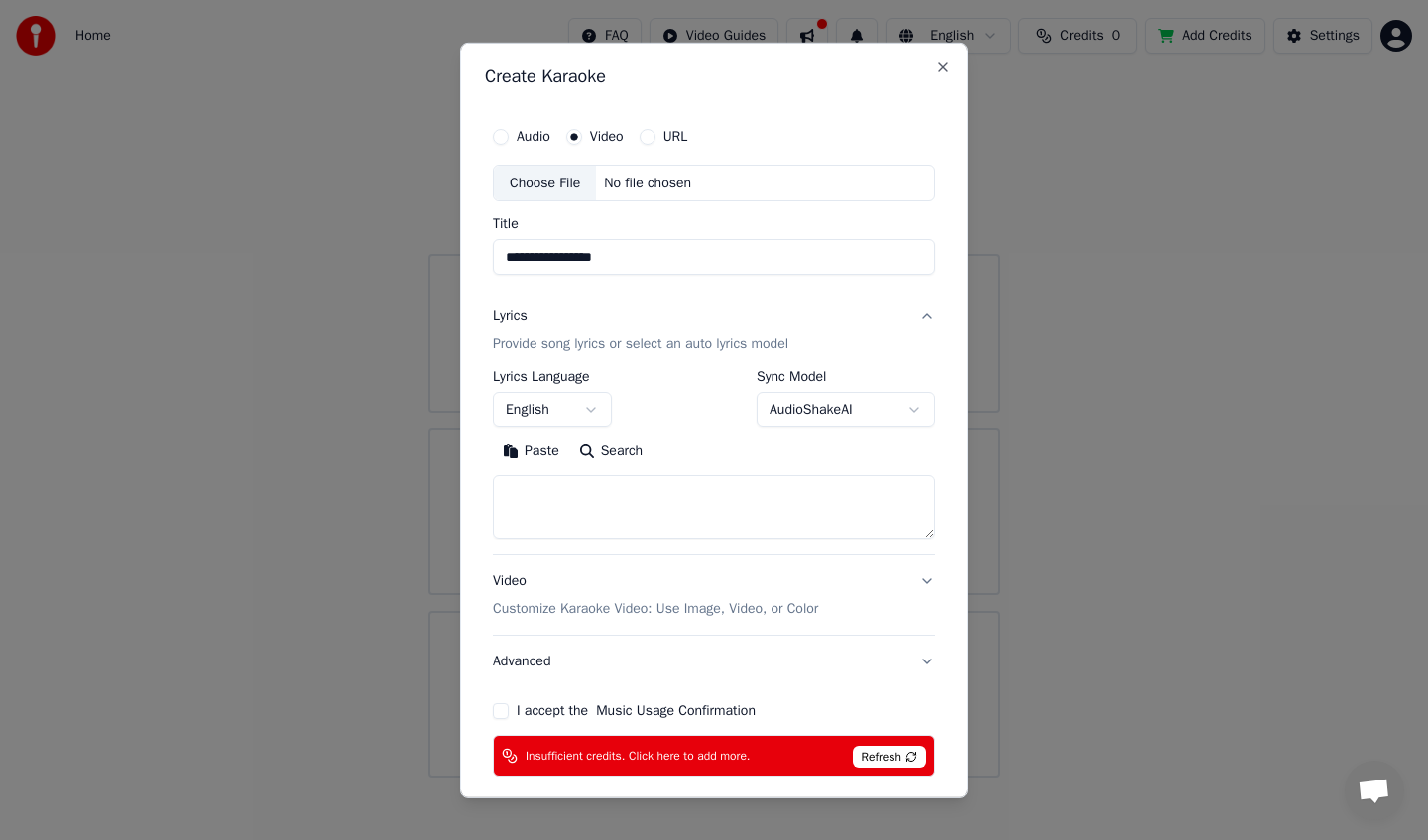 scroll, scrollTop: 87, scrollLeft: 0, axis: vertical 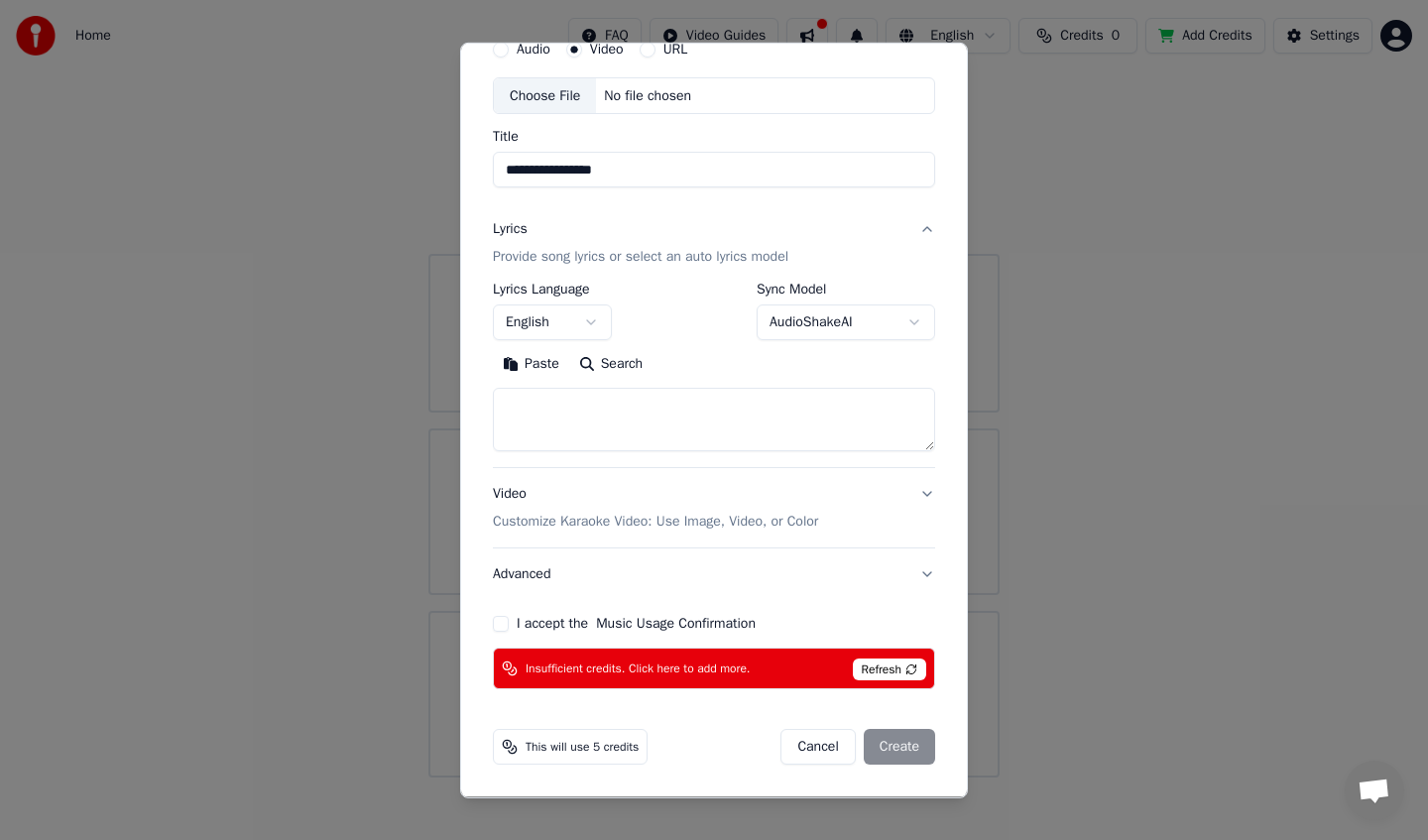 click on "Lyrics Provide song lyrics or select an auto lyrics model" at bounding box center [714, 243] 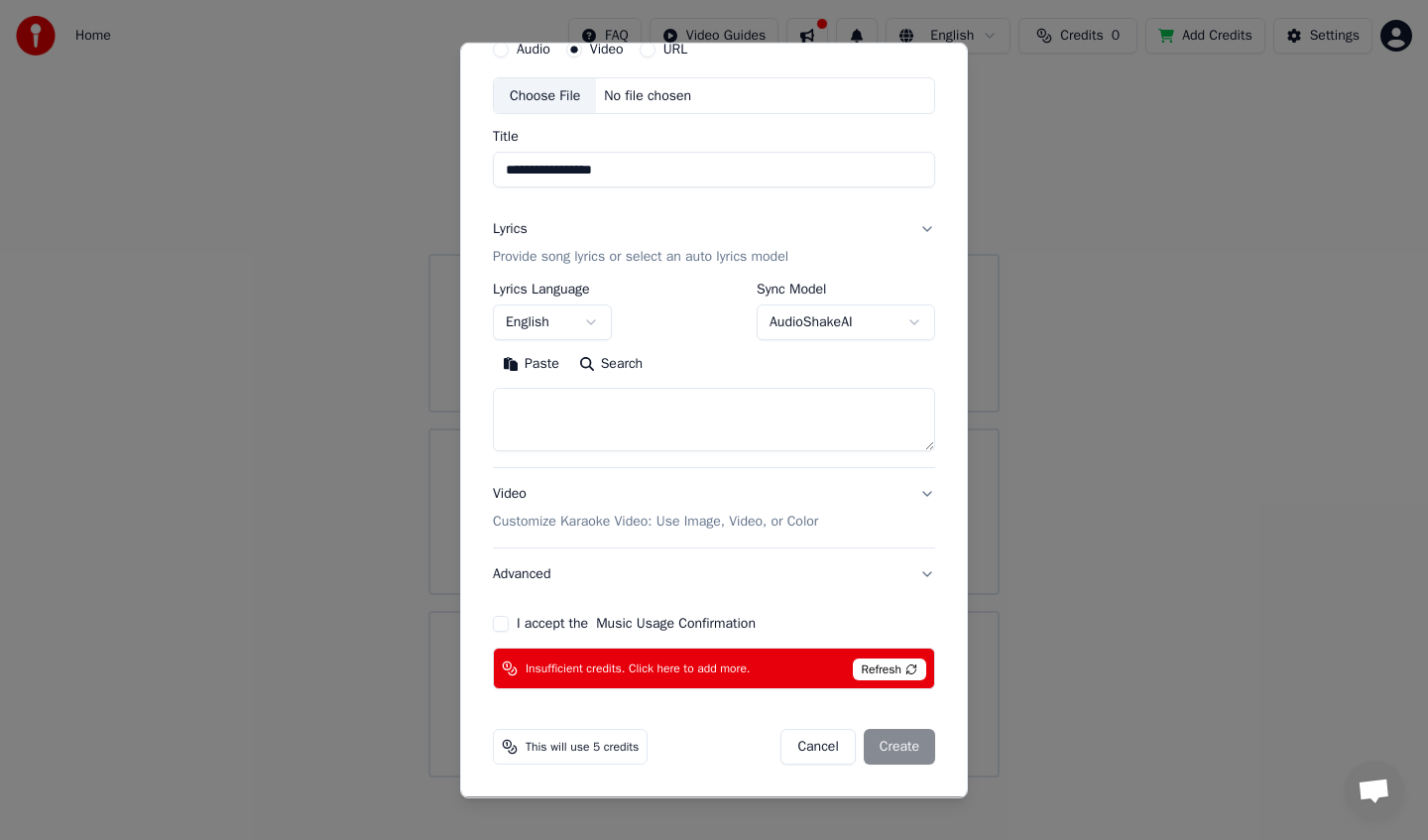 scroll, scrollTop: 0, scrollLeft: 0, axis: both 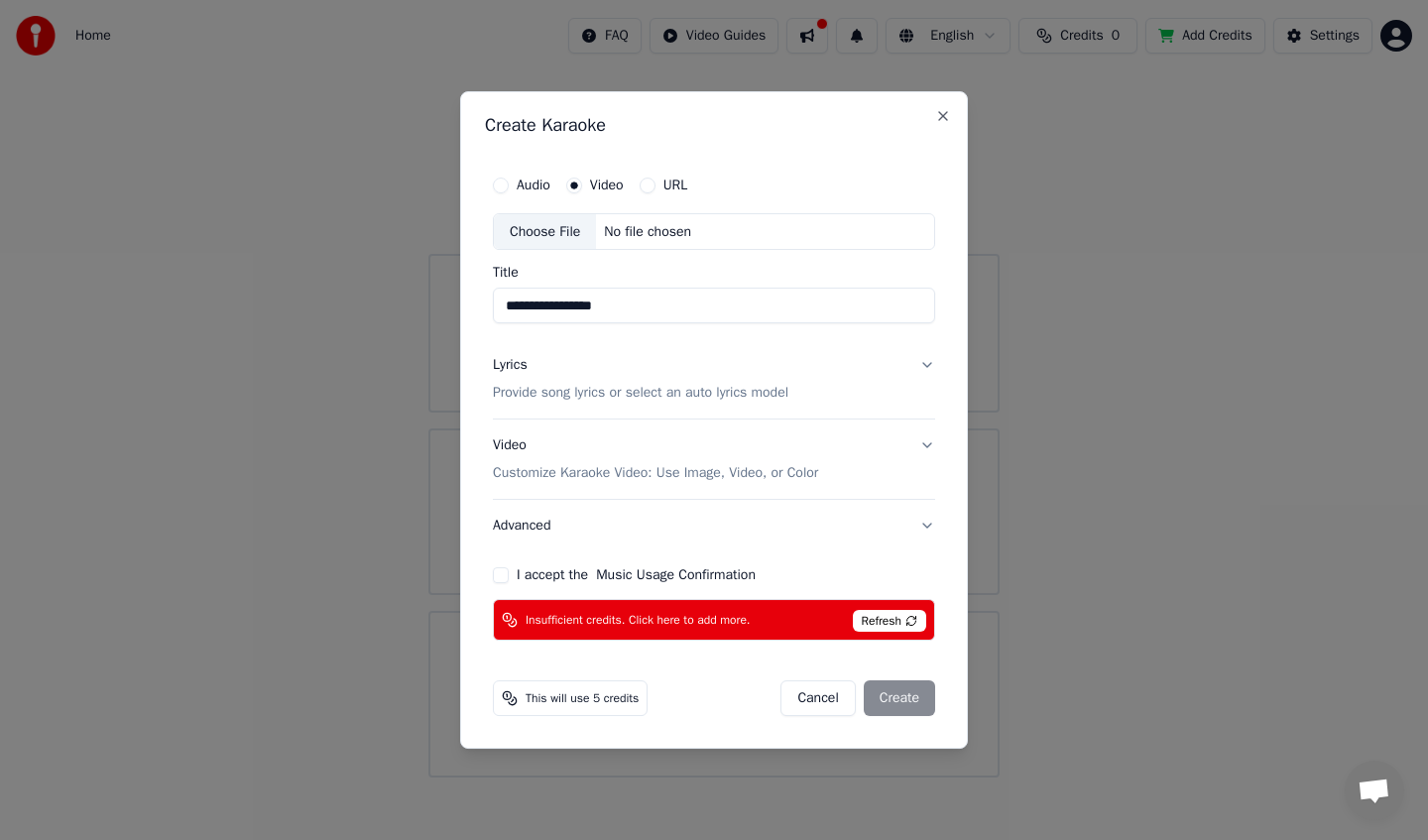 click on "I accept the   Music Usage Confirmation" at bounding box center [501, 575] 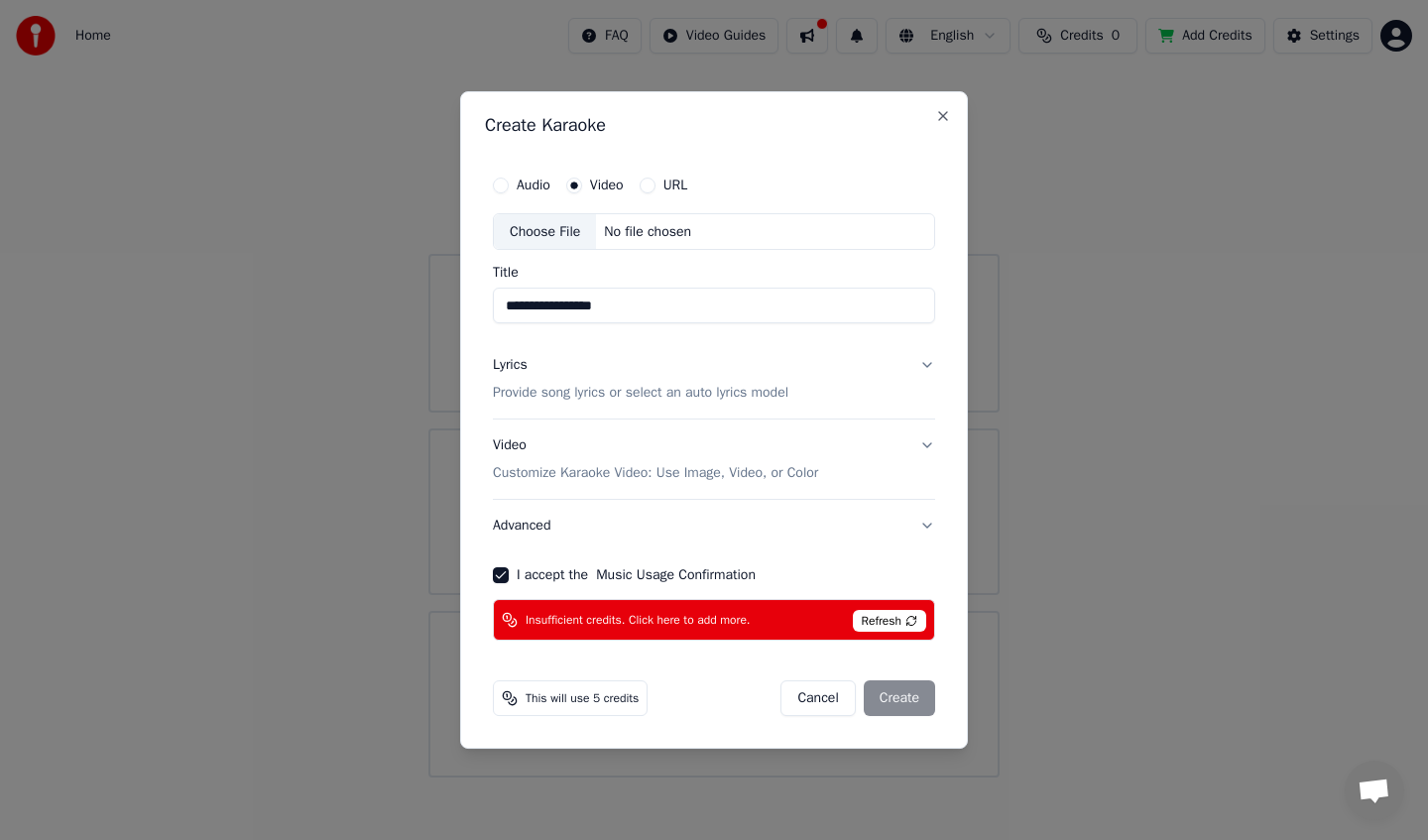 click on "Video Customize Karaoke Video: Use Image, Video, or Color" at bounding box center (714, 460) 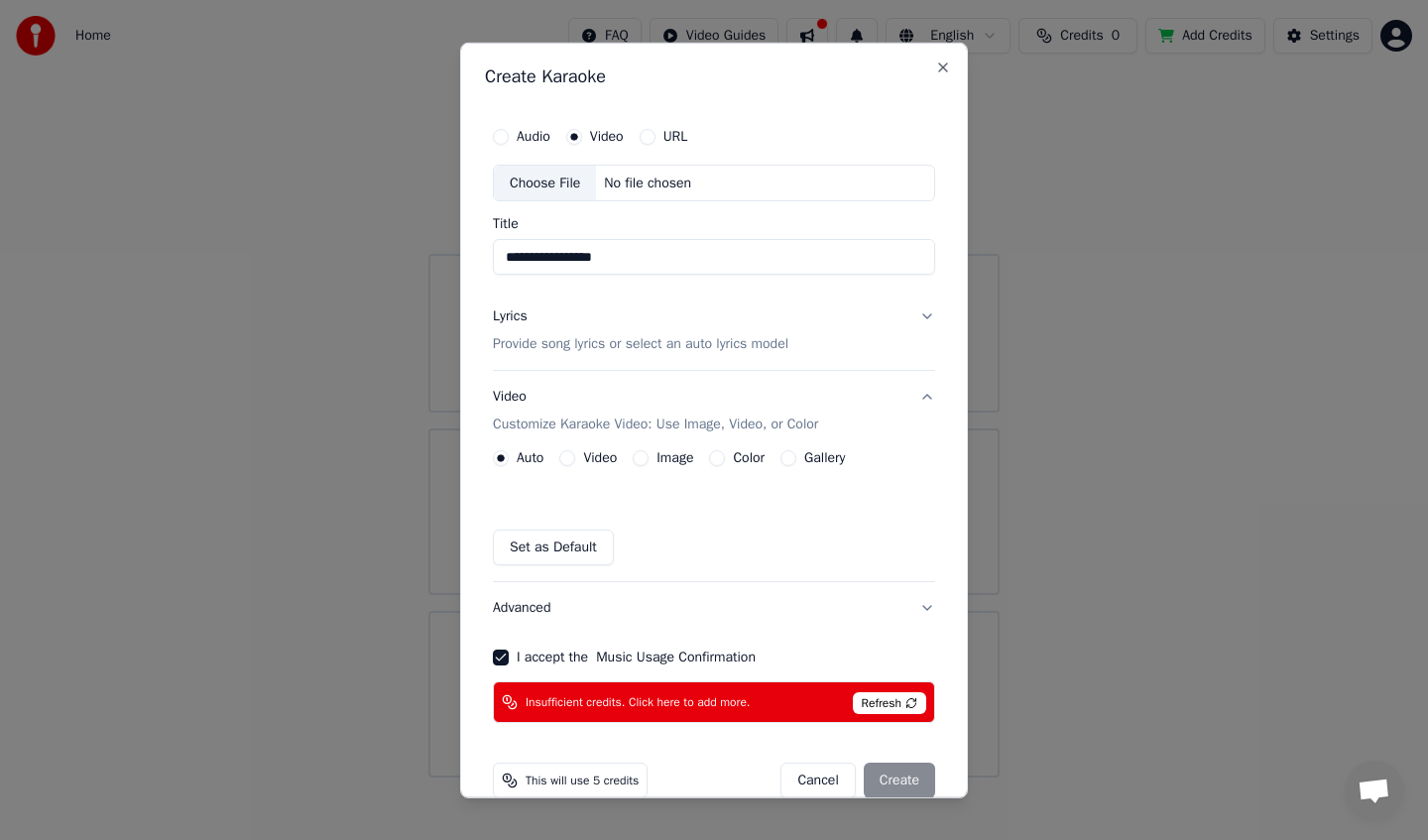 click on "Video" at bounding box center (567, 458) 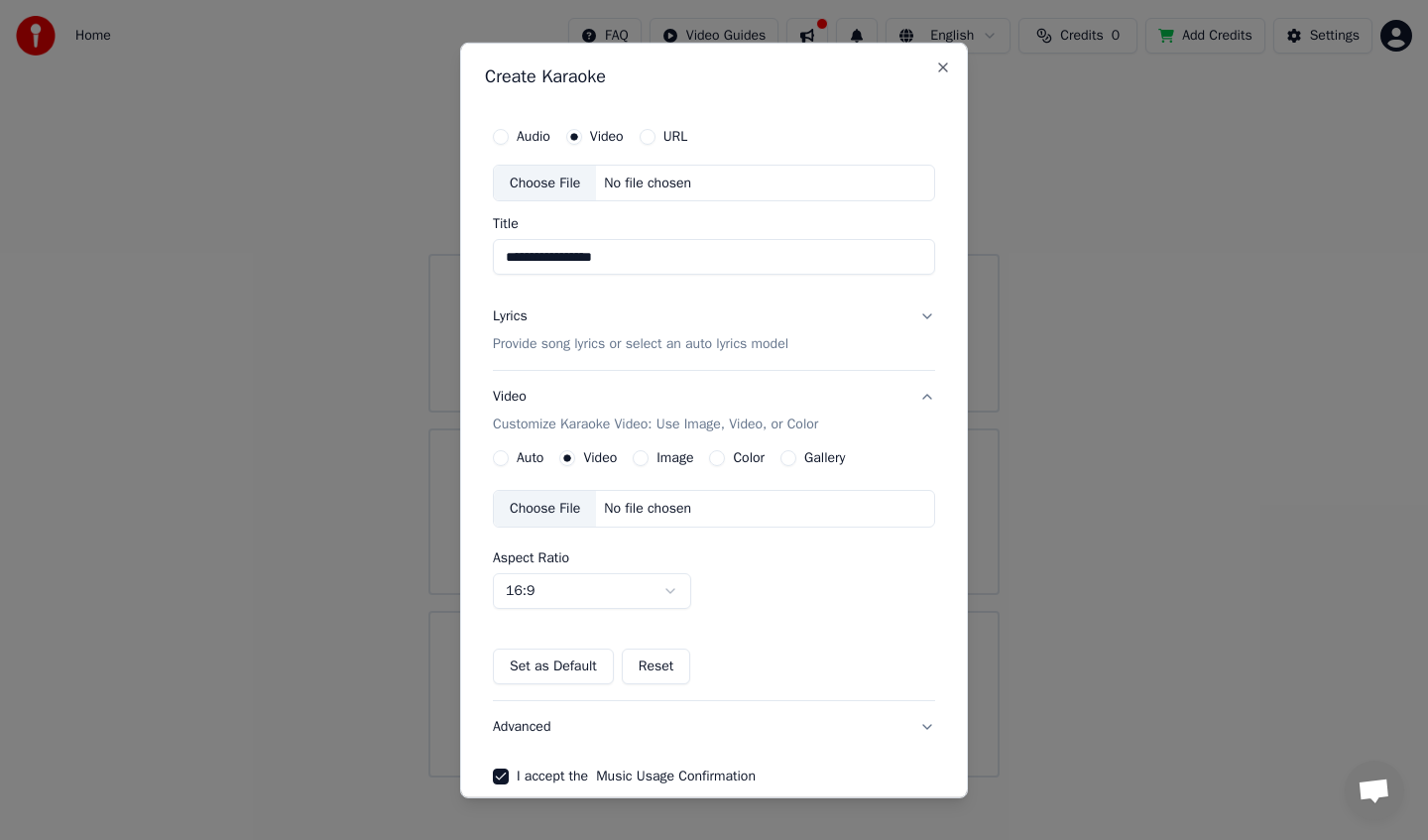 click on "Lyrics Provide song lyrics or select an auto lyrics model" at bounding box center (714, 330) 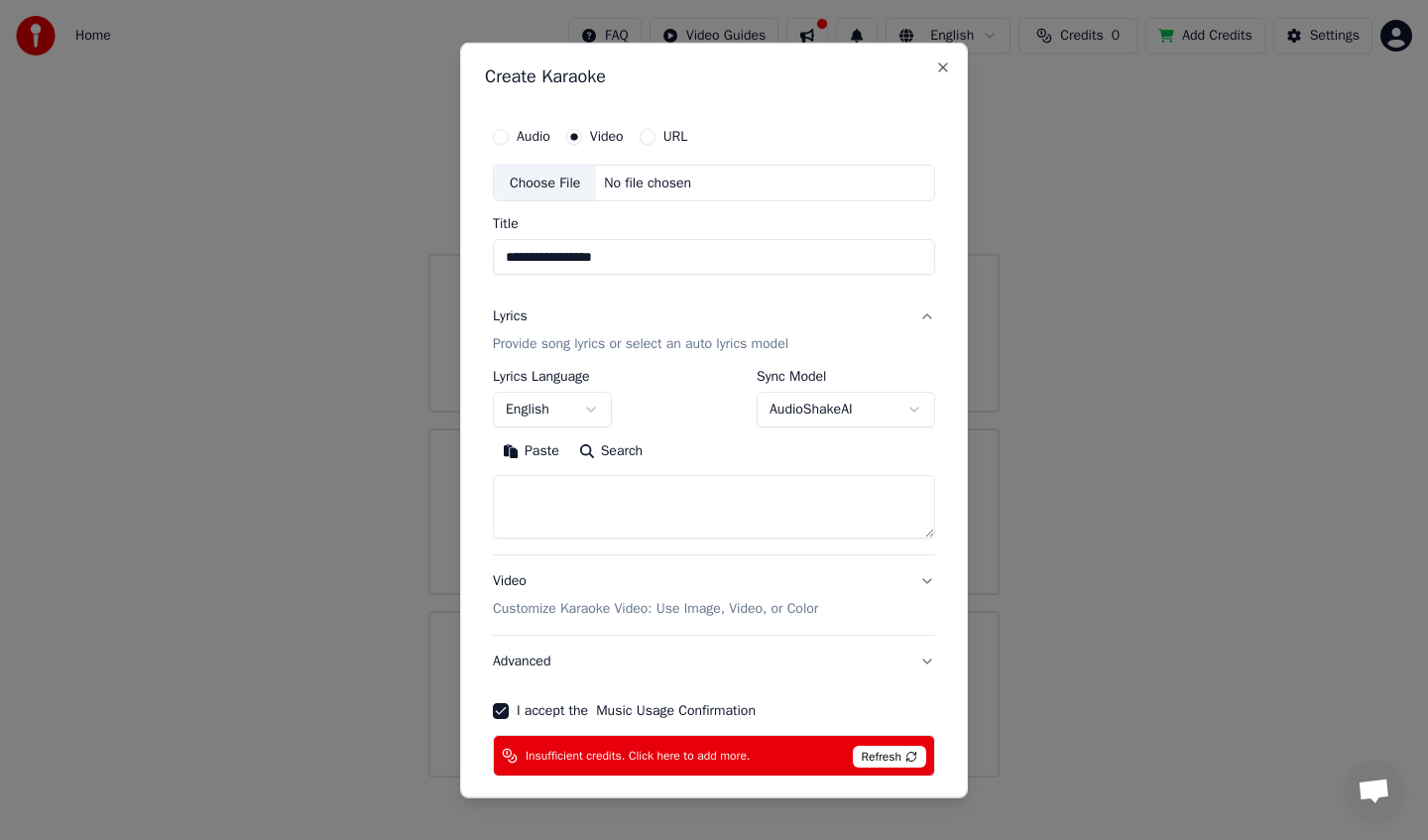 click at bounding box center (714, 507) 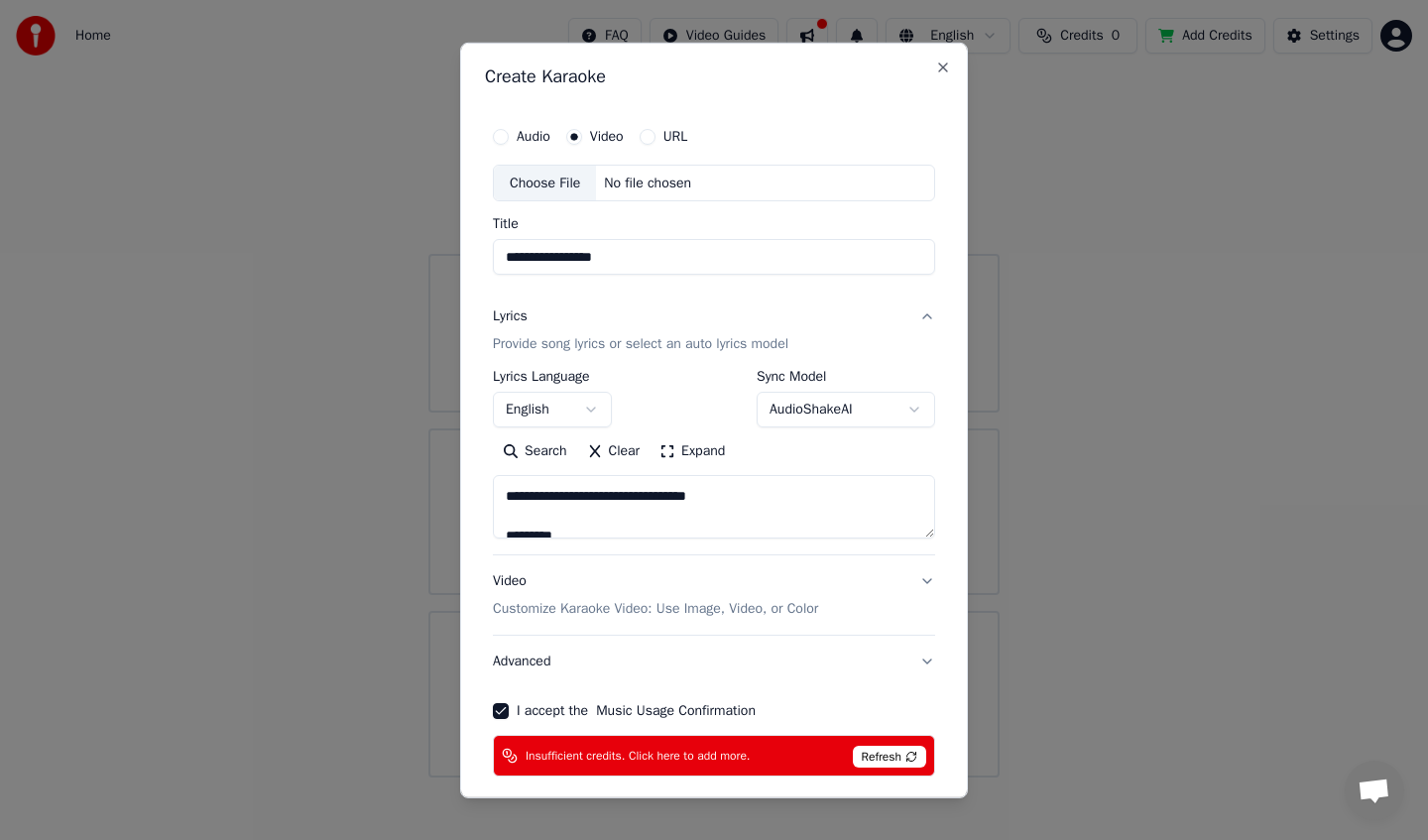 scroll, scrollTop: 391, scrollLeft: 0, axis: vertical 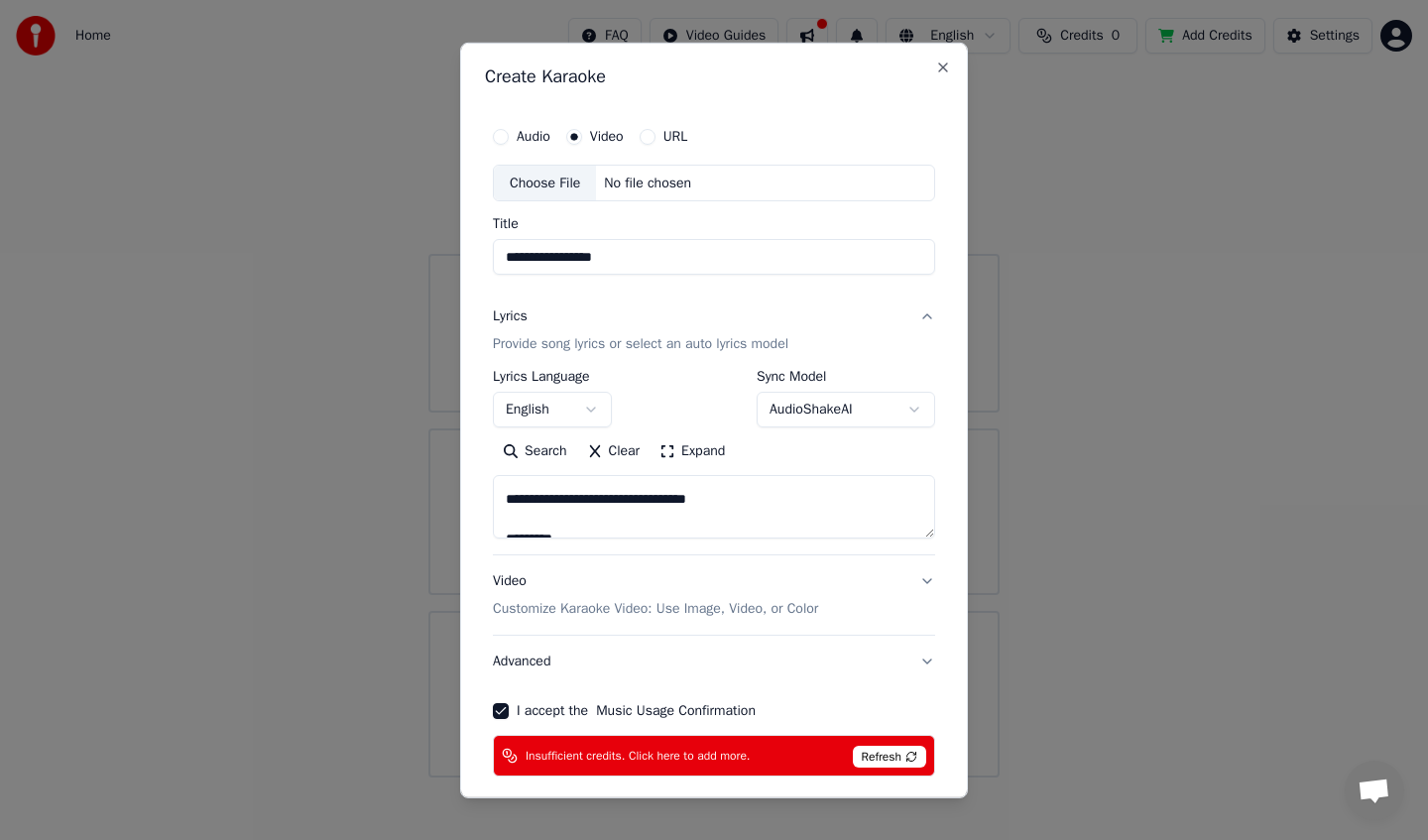 type on "**********" 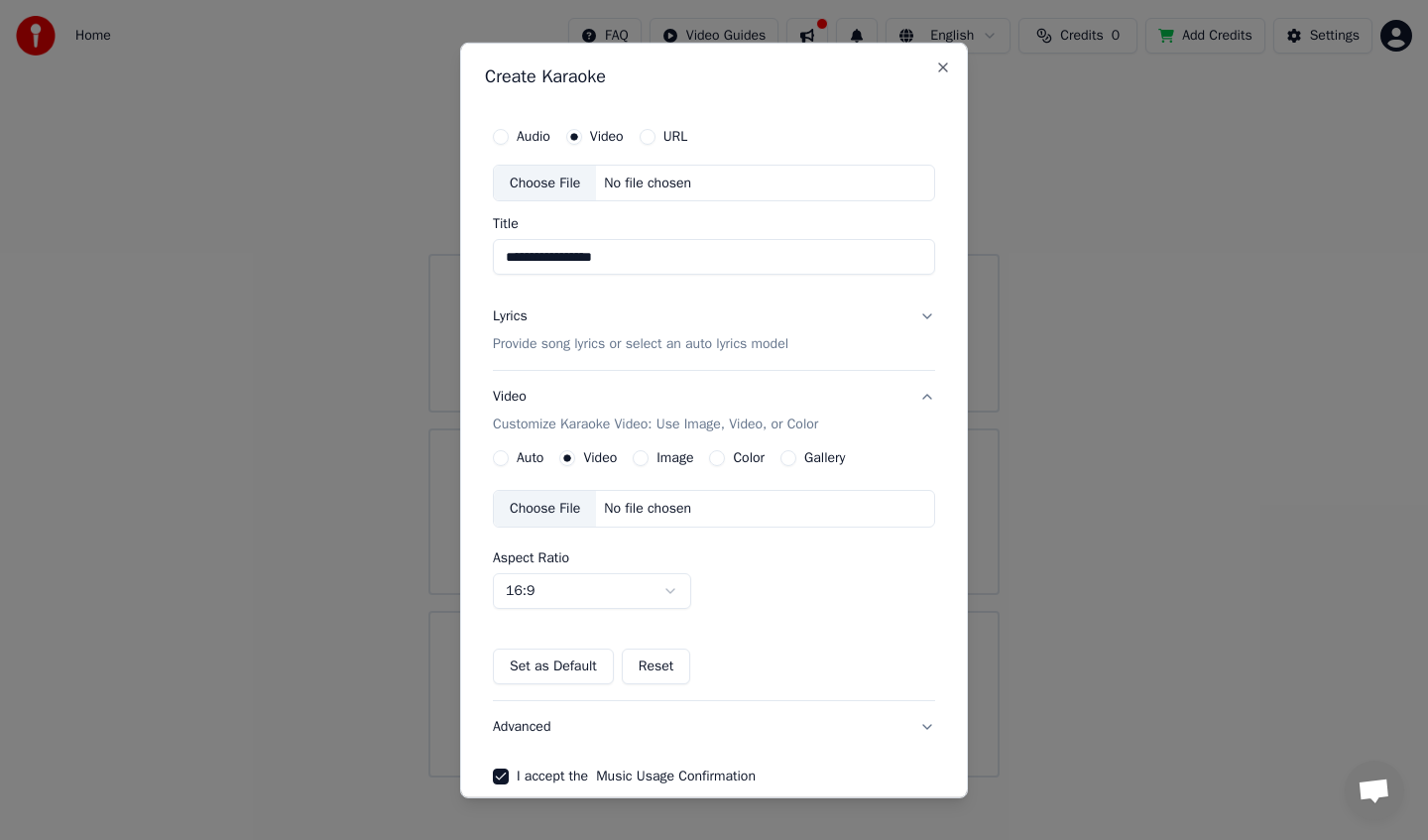 click on "**********" at bounding box center [714, 389] 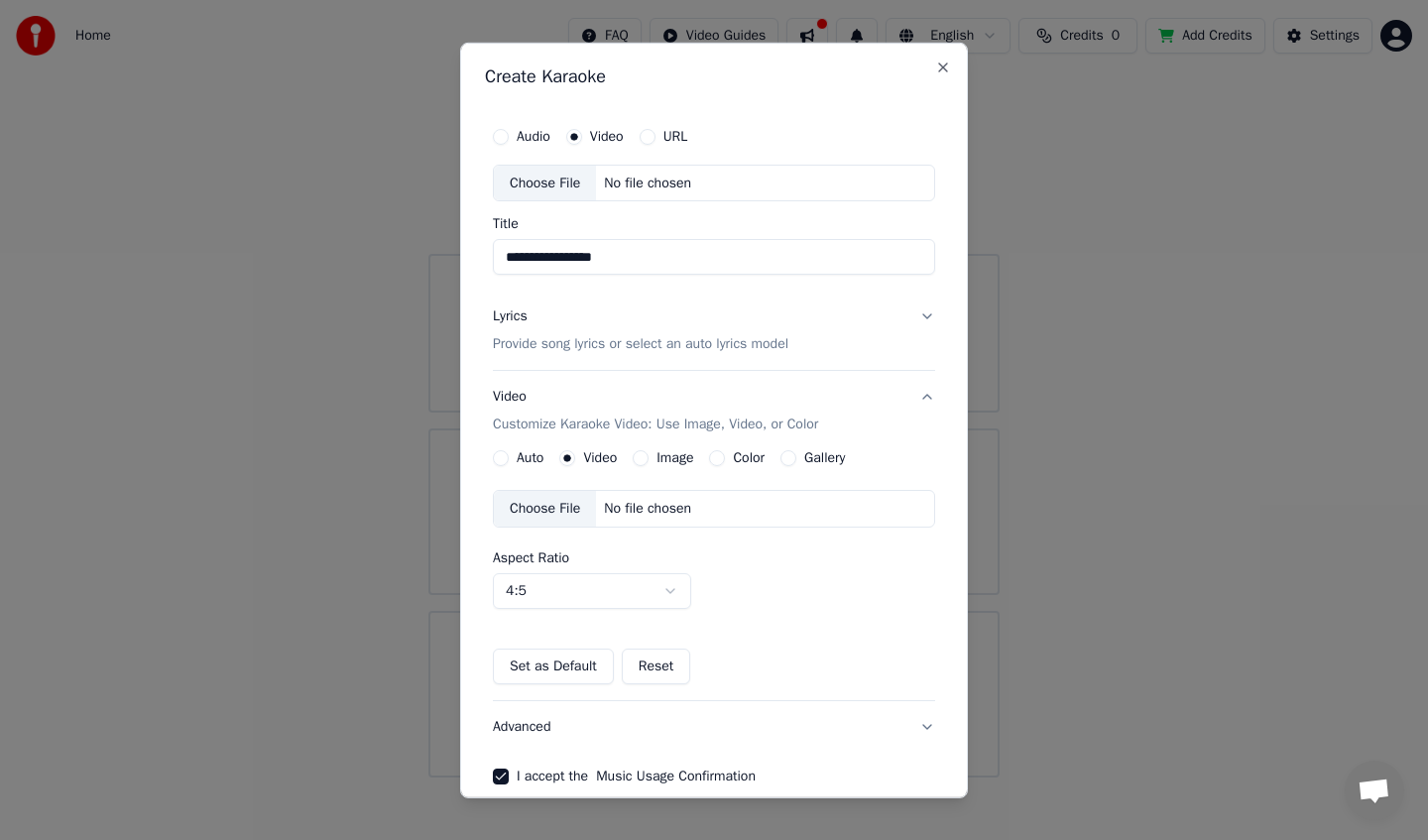 scroll, scrollTop: 153, scrollLeft: 0, axis: vertical 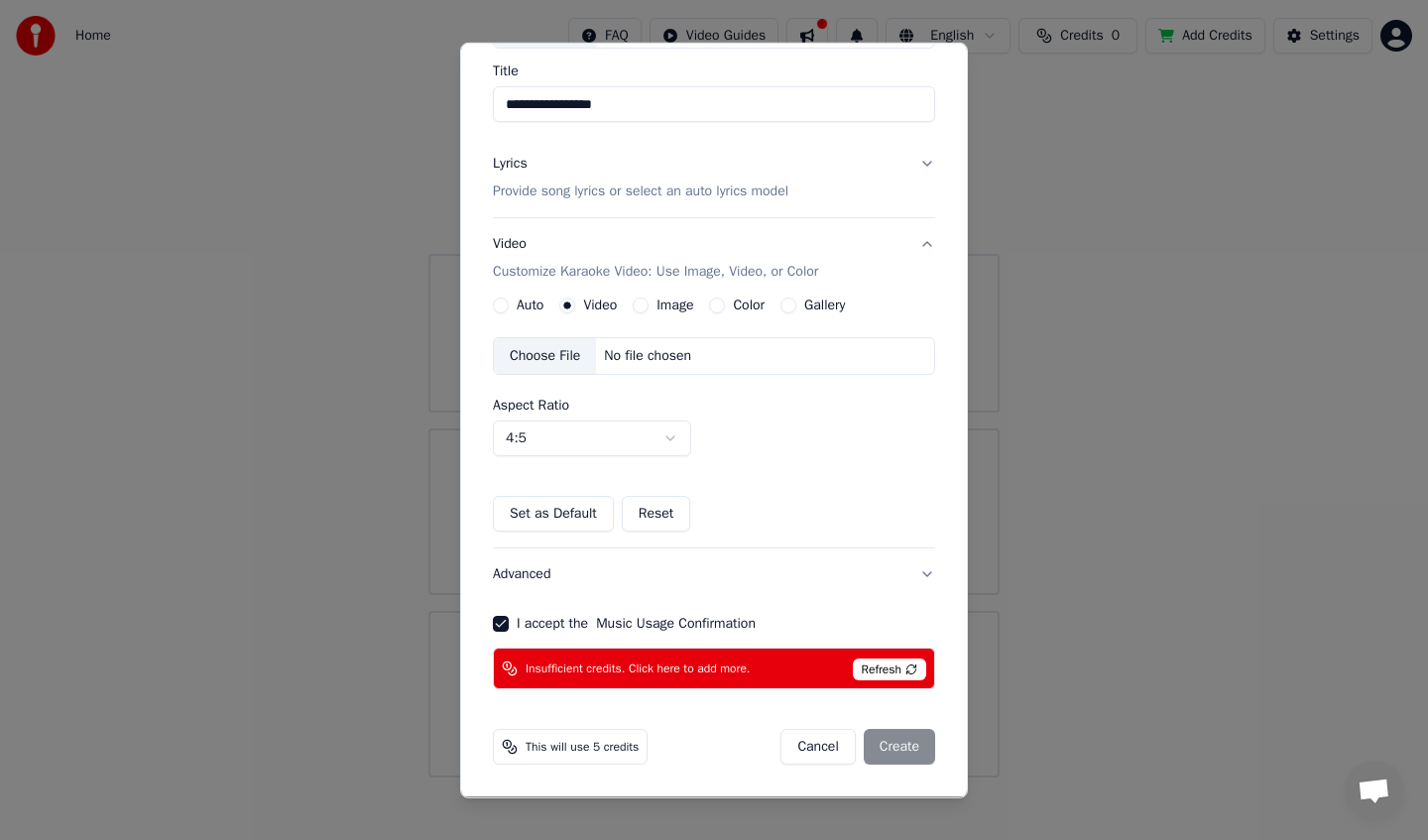 click on "Advanced" at bounding box center [714, 574] 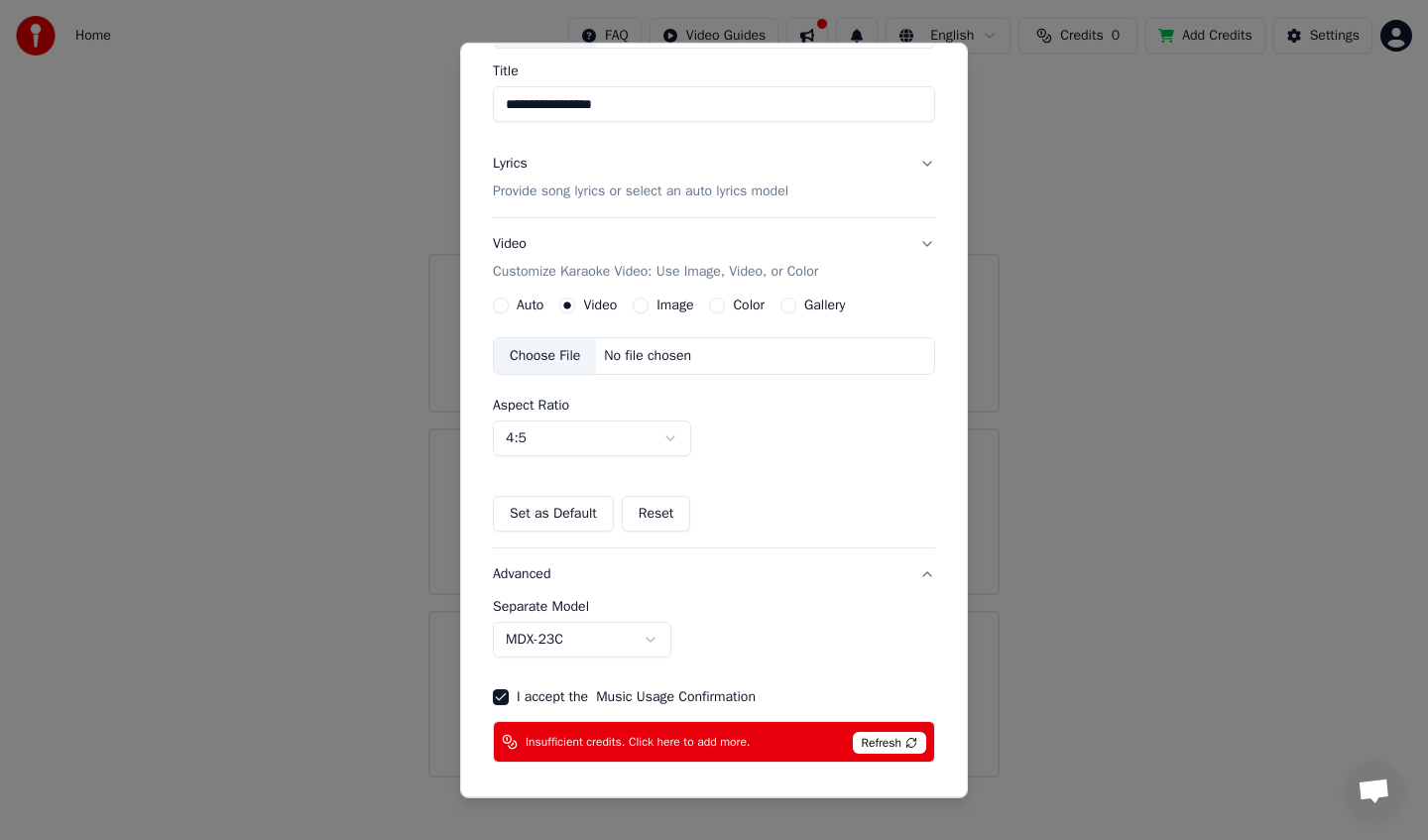 scroll, scrollTop: 0, scrollLeft: 0, axis: both 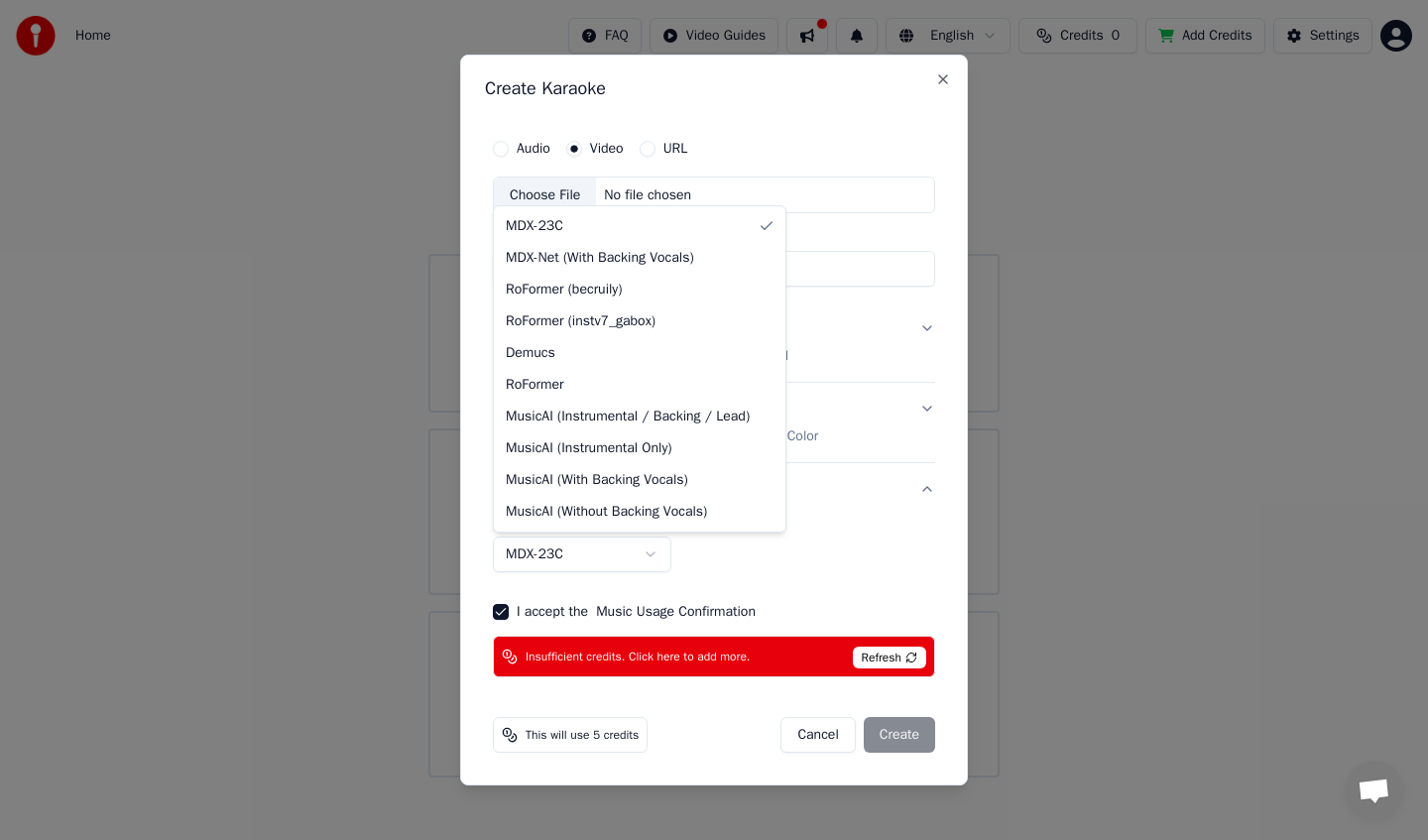 click on "**********" at bounding box center [714, 389] 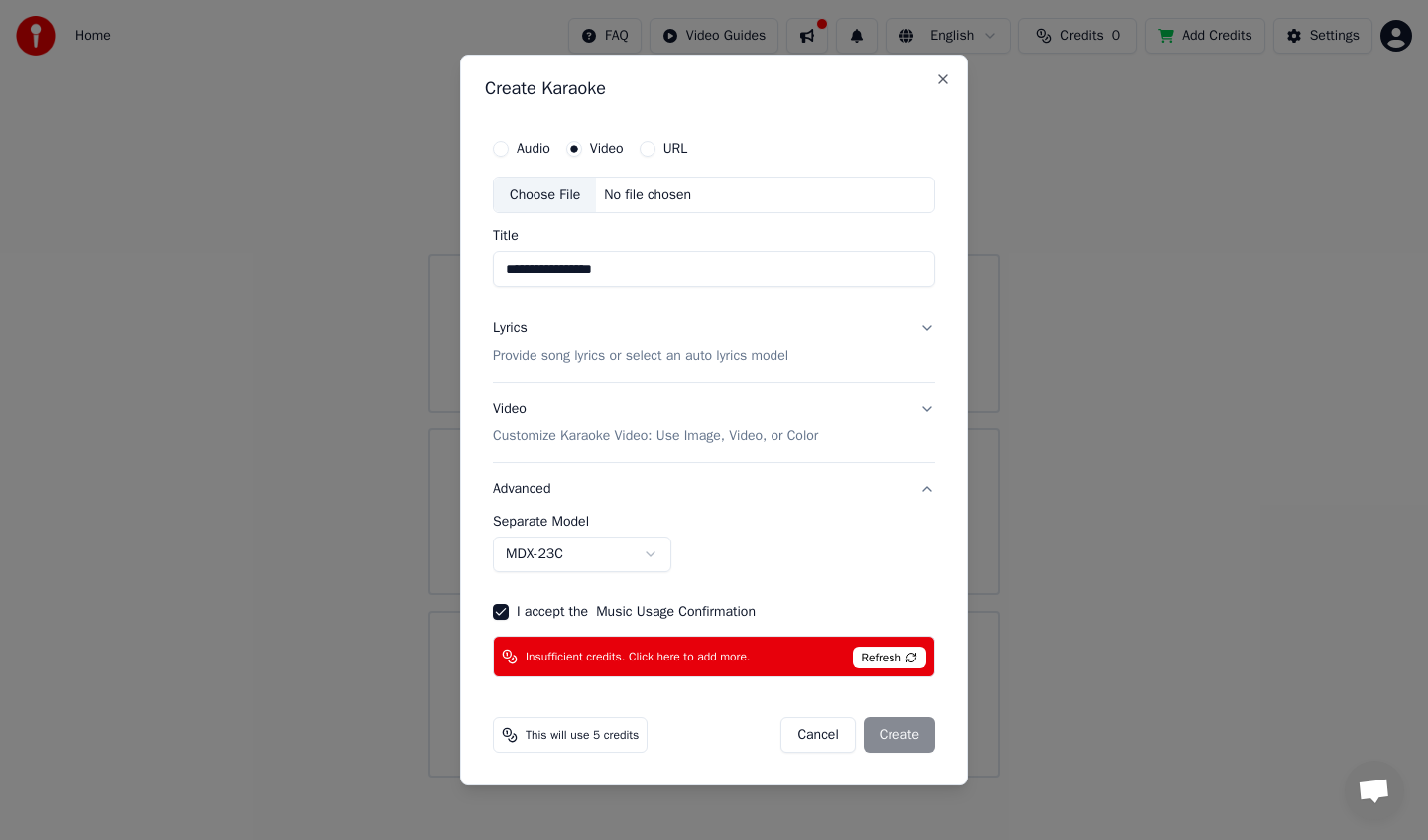 click at bounding box center [714, 420] 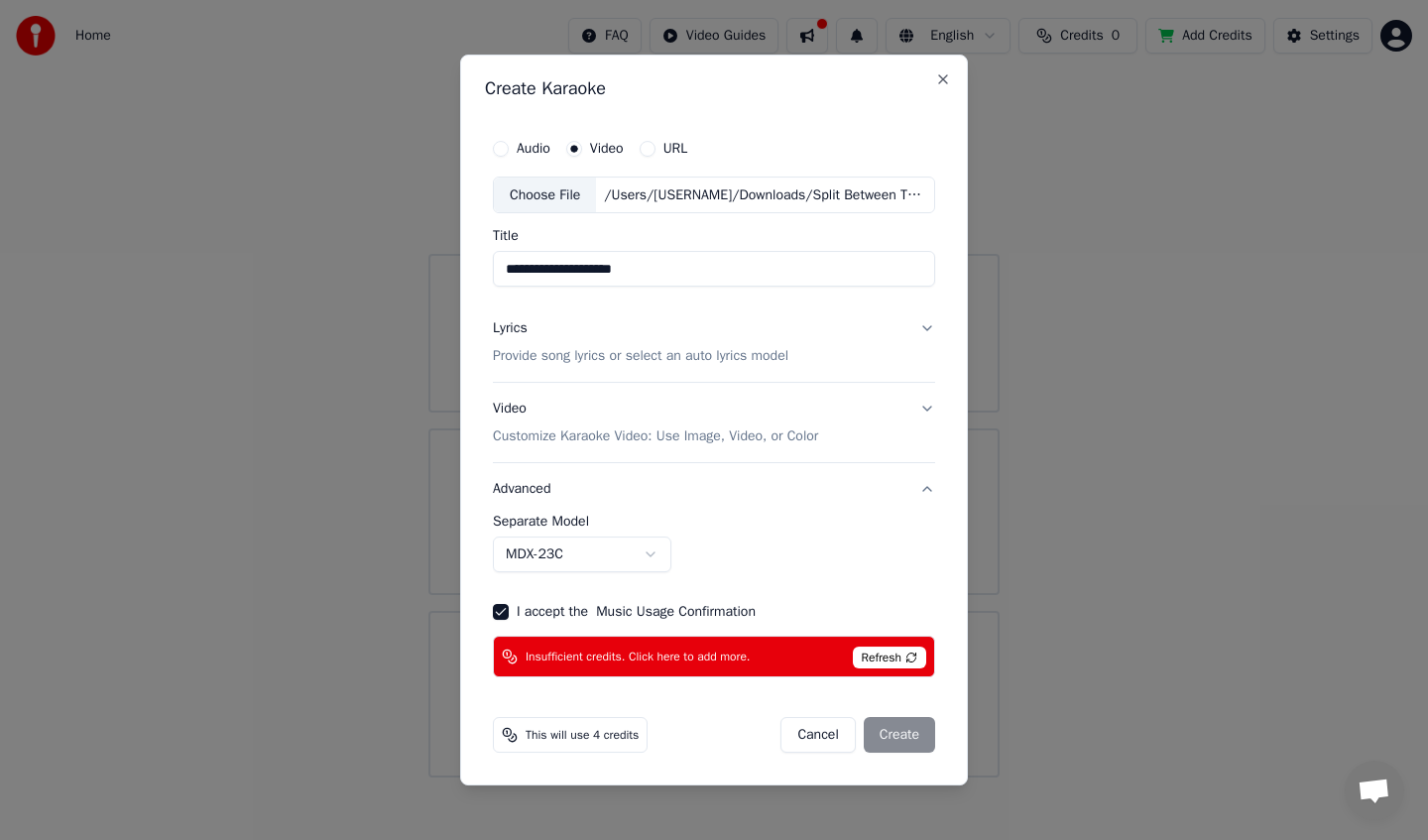 click on "Audio" at bounding box center (501, 149) 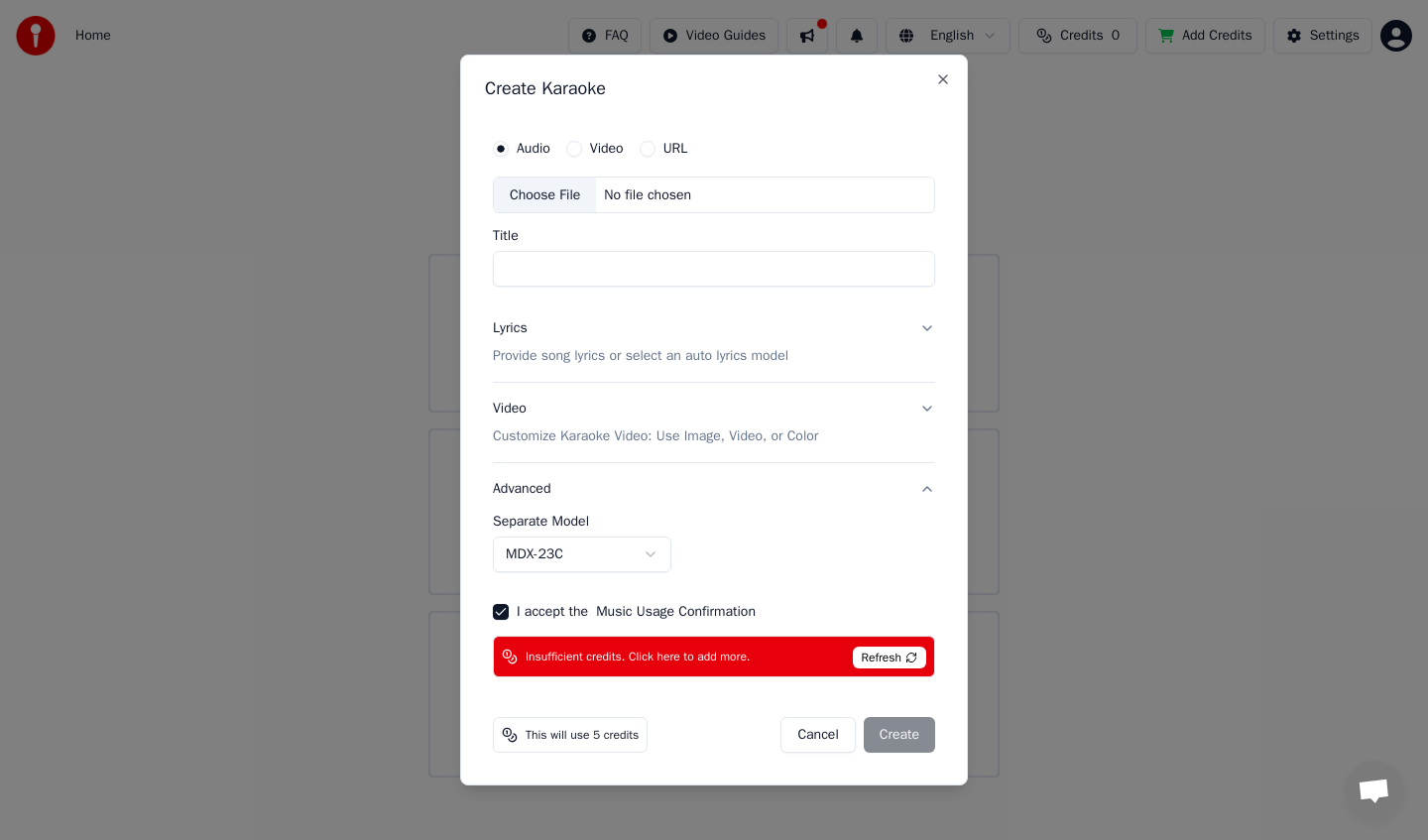 click on "Video" at bounding box center [574, 149] 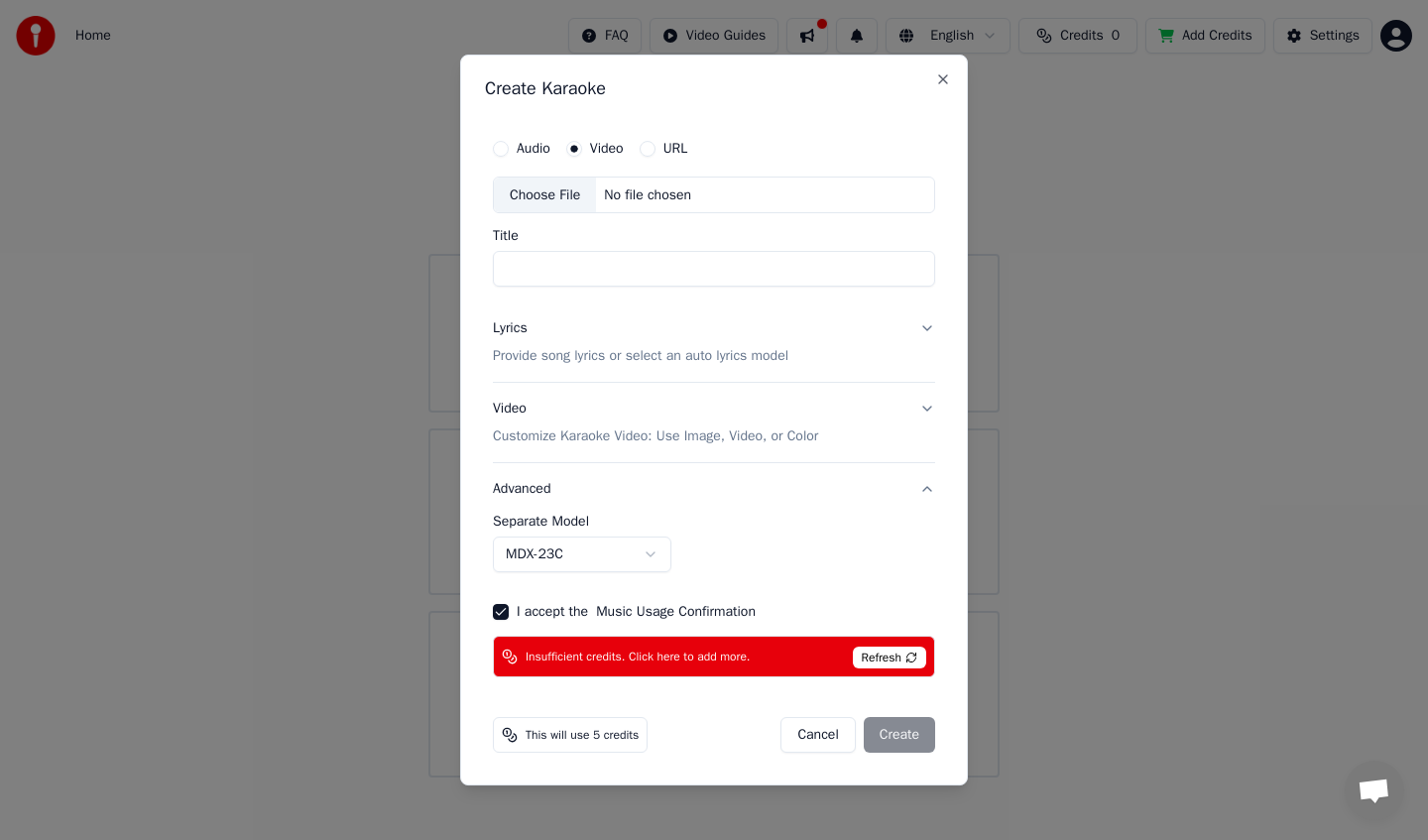 click on "Audio" at bounding box center (501, 149) 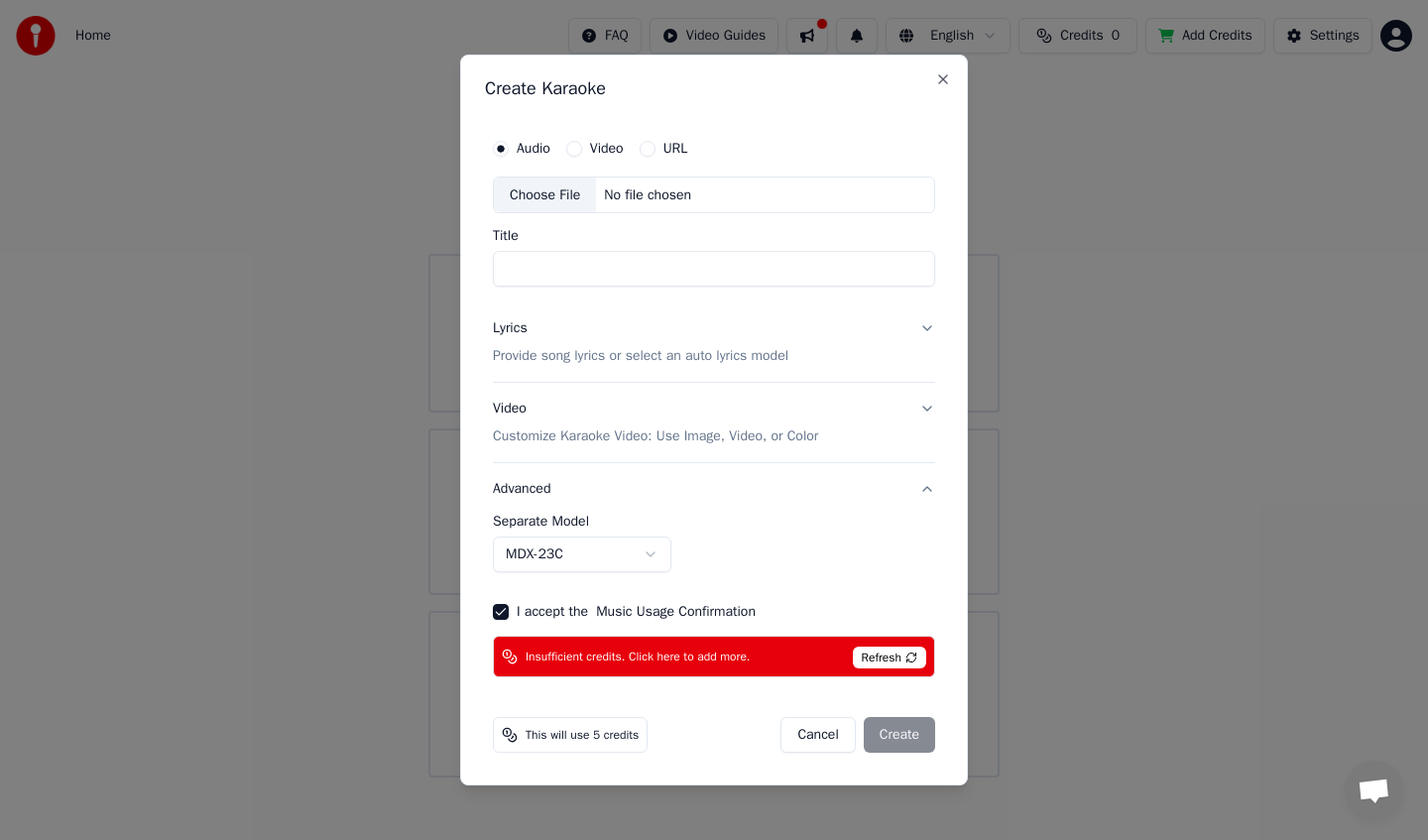 click on "Video" at bounding box center (574, 149) 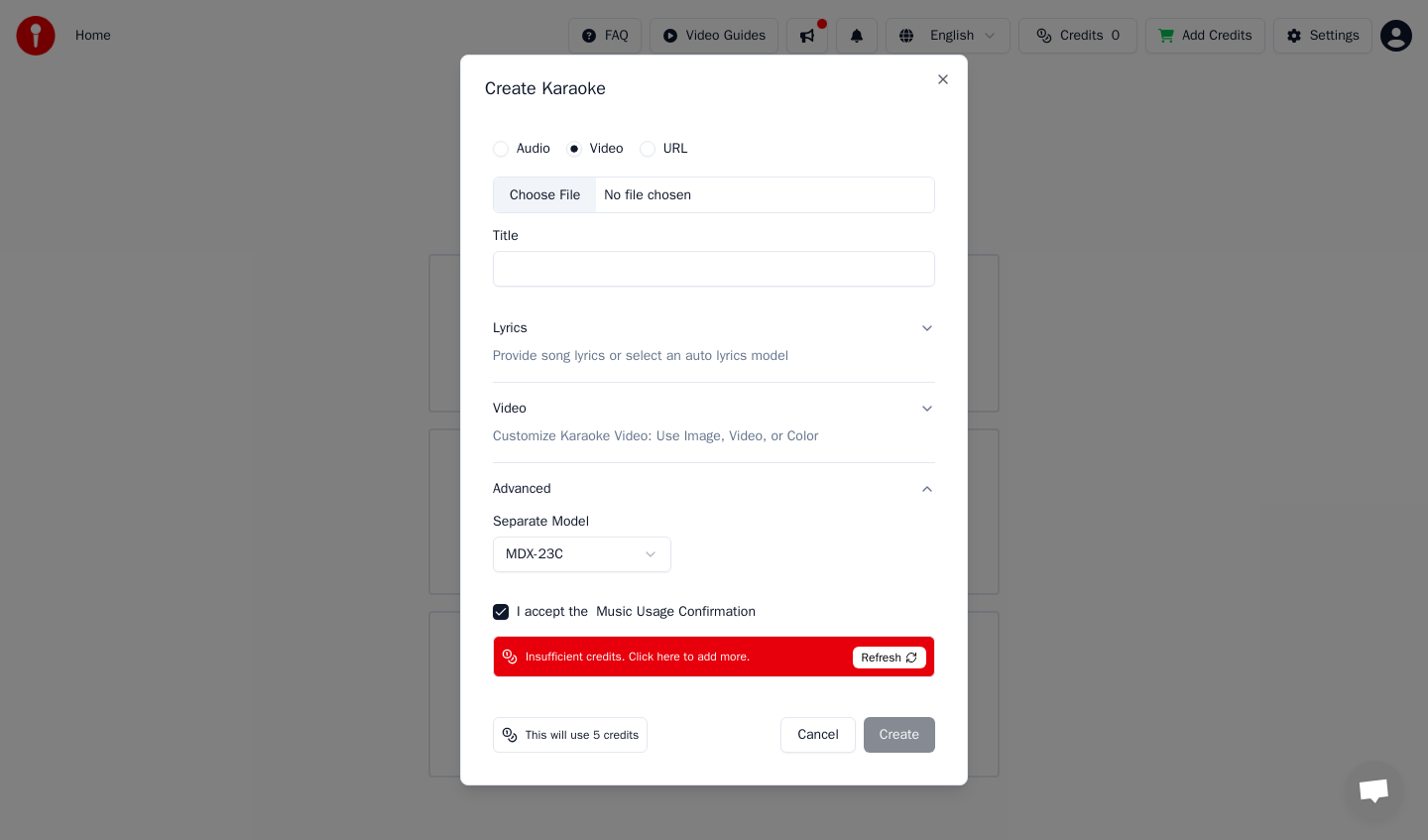 click on "Choose File" at bounding box center [544, 195] 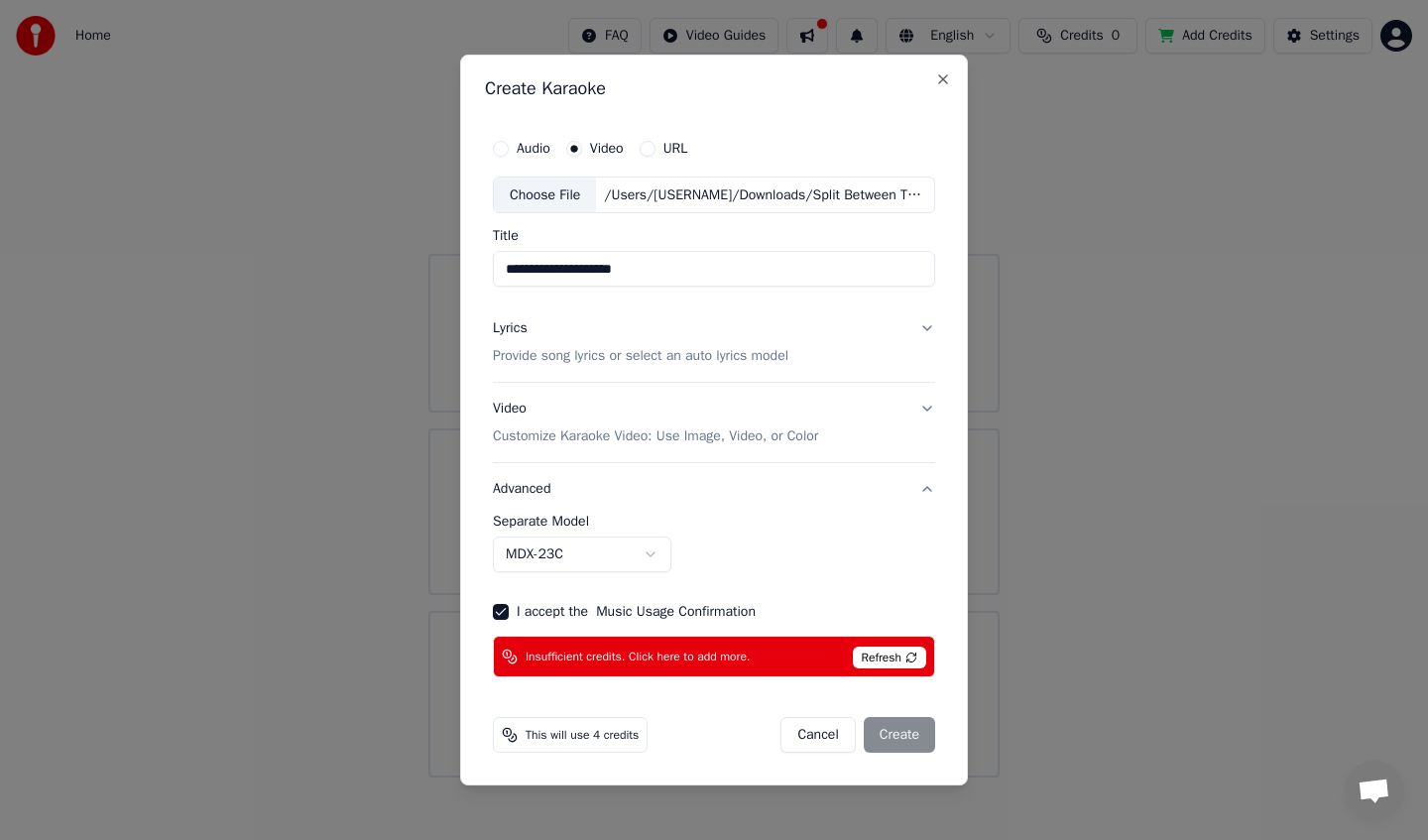 click on "Lyrics Provide song lyrics or select an auto lyrics model" at bounding box center (714, 343) 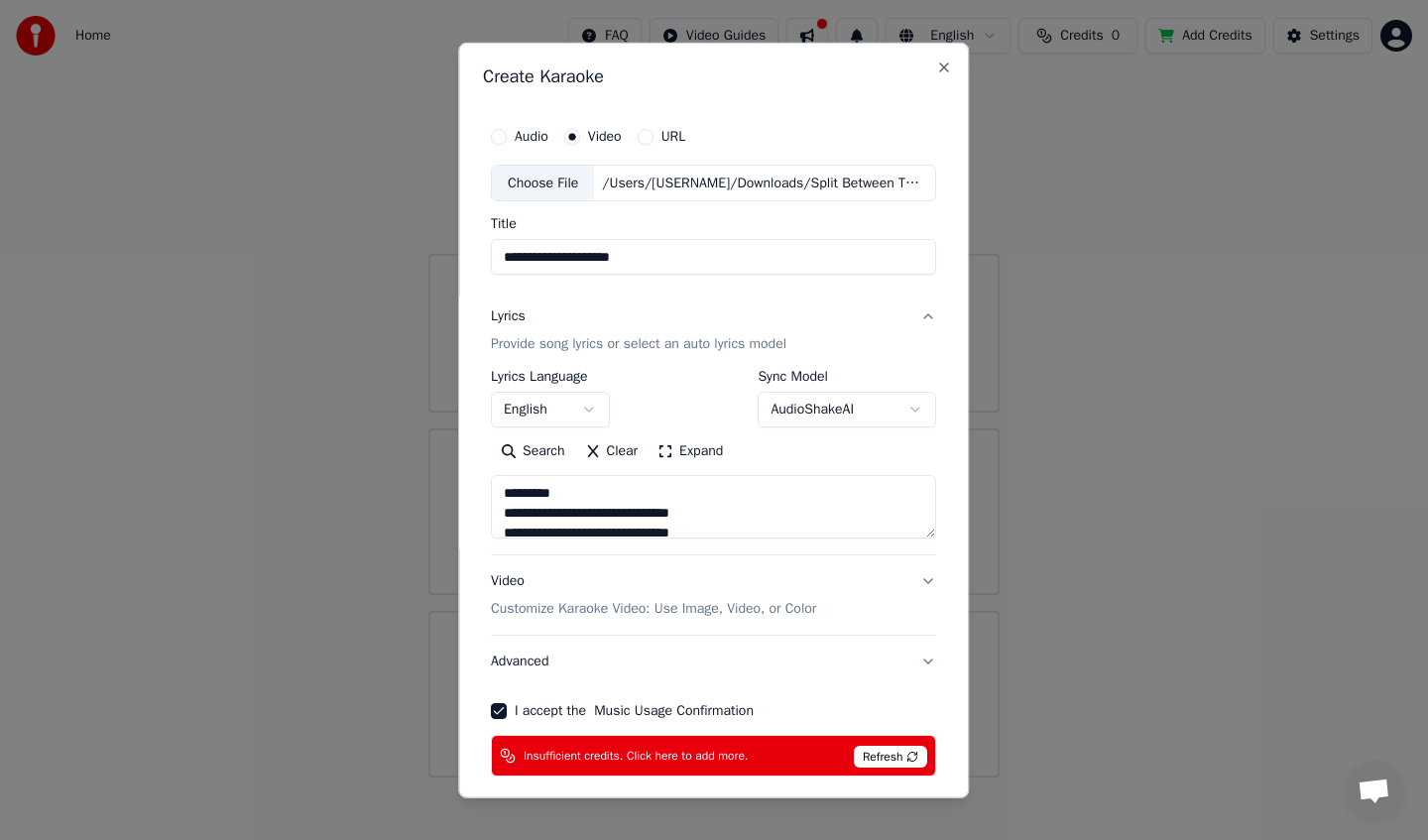 click on "Lyrics Provide song lyrics or select an auto lyrics model" at bounding box center (713, 330) 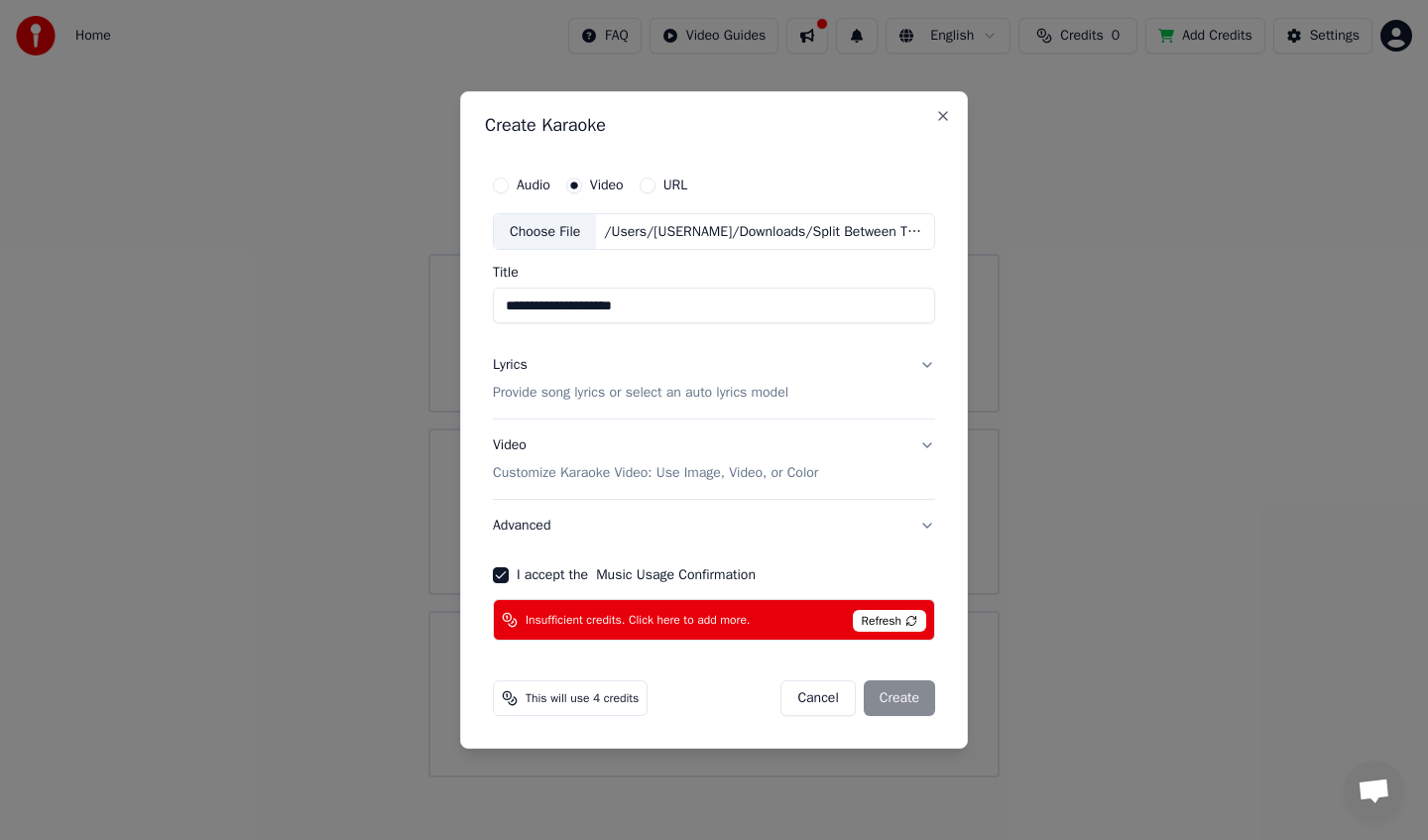 click on "Refresh" at bounding box center (890, 621) 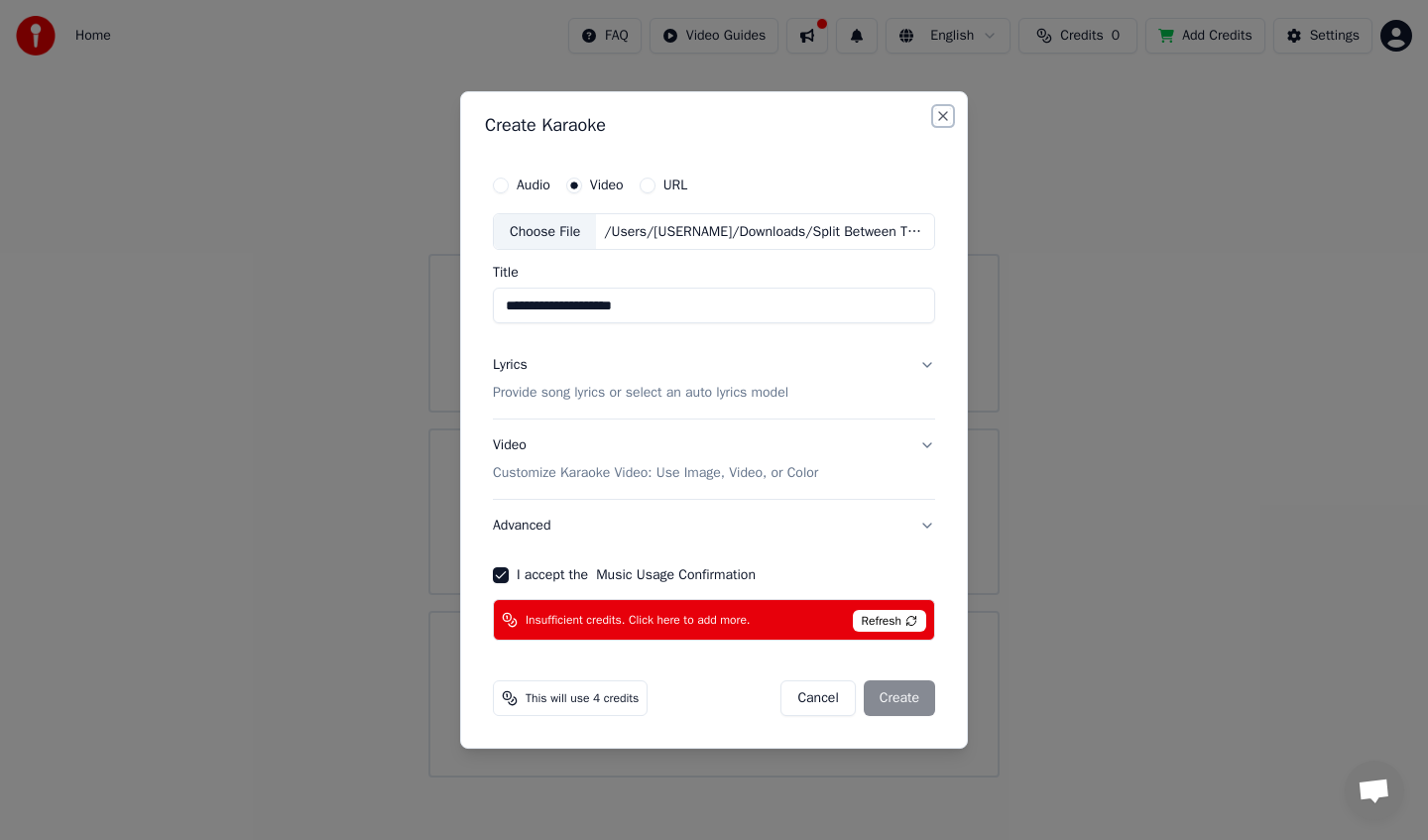 click on "Close" at bounding box center [943, 116] 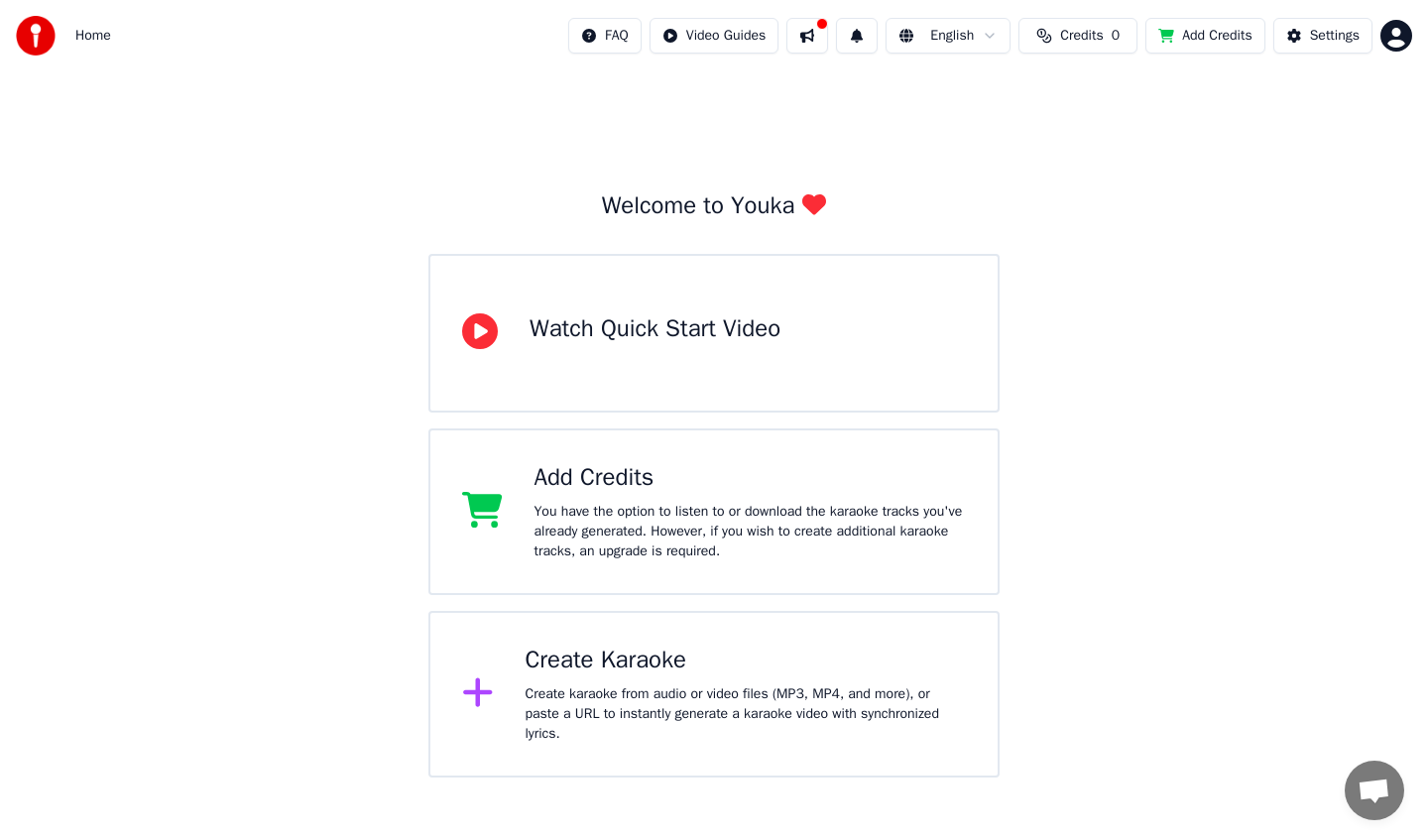 click on "Credits" at bounding box center [1081, 36] 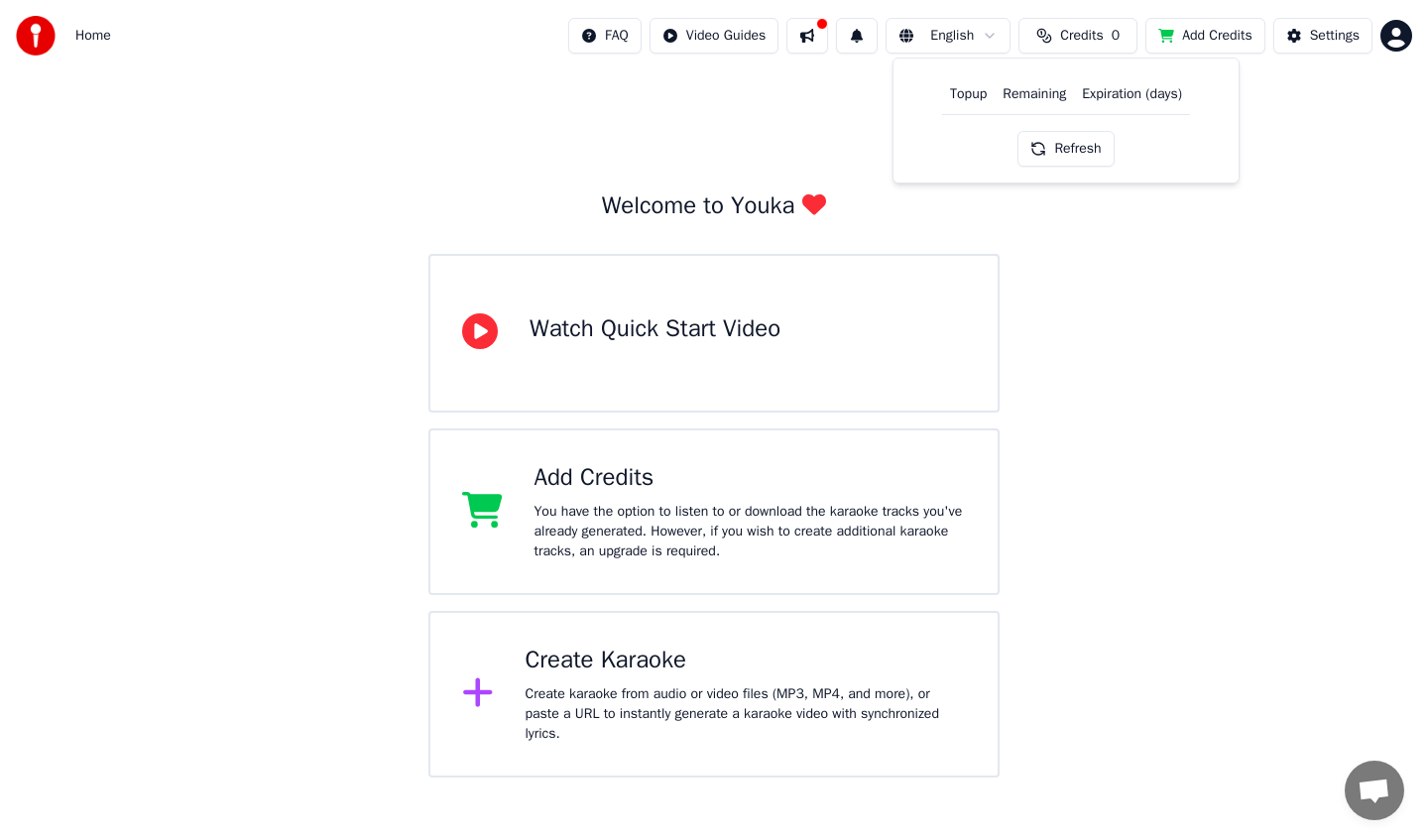 click on "Refresh" at bounding box center (1065, 149) 